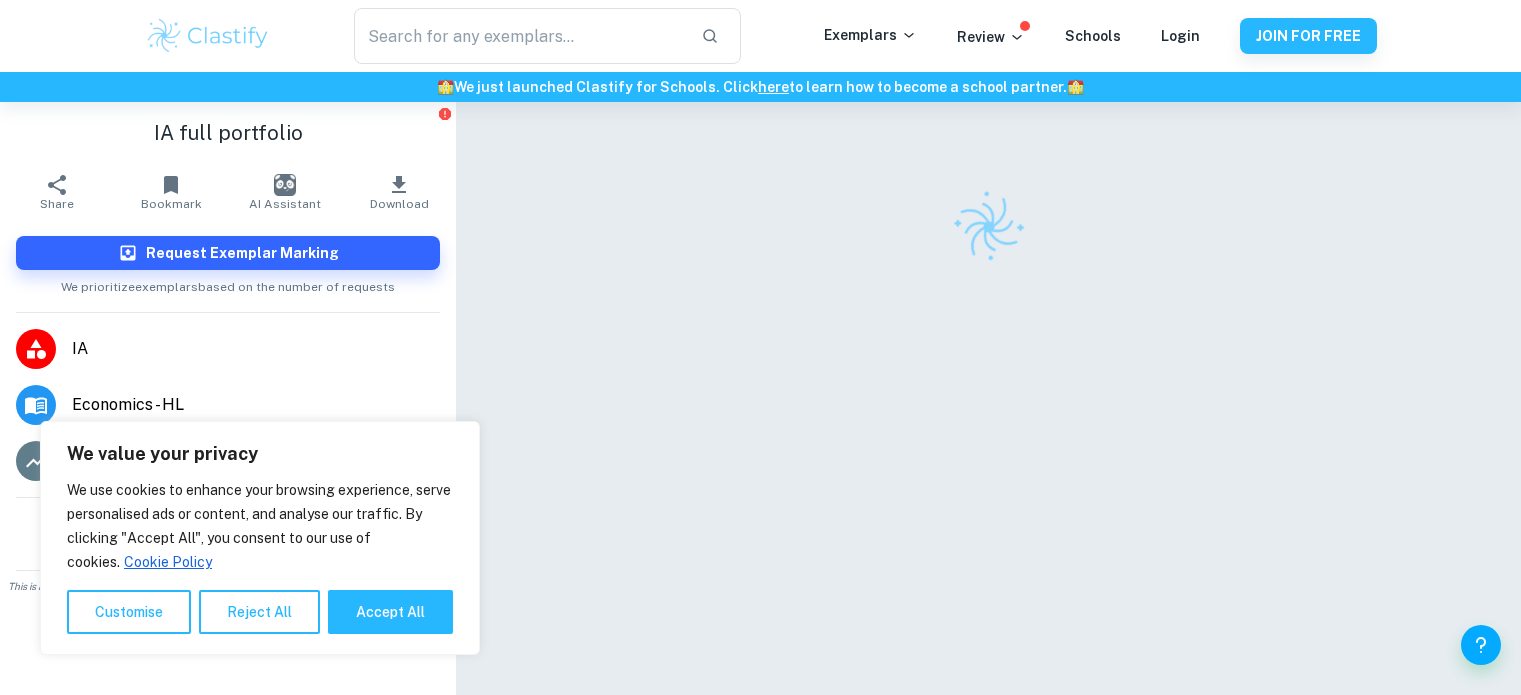 scroll, scrollTop: 0, scrollLeft: 0, axis: both 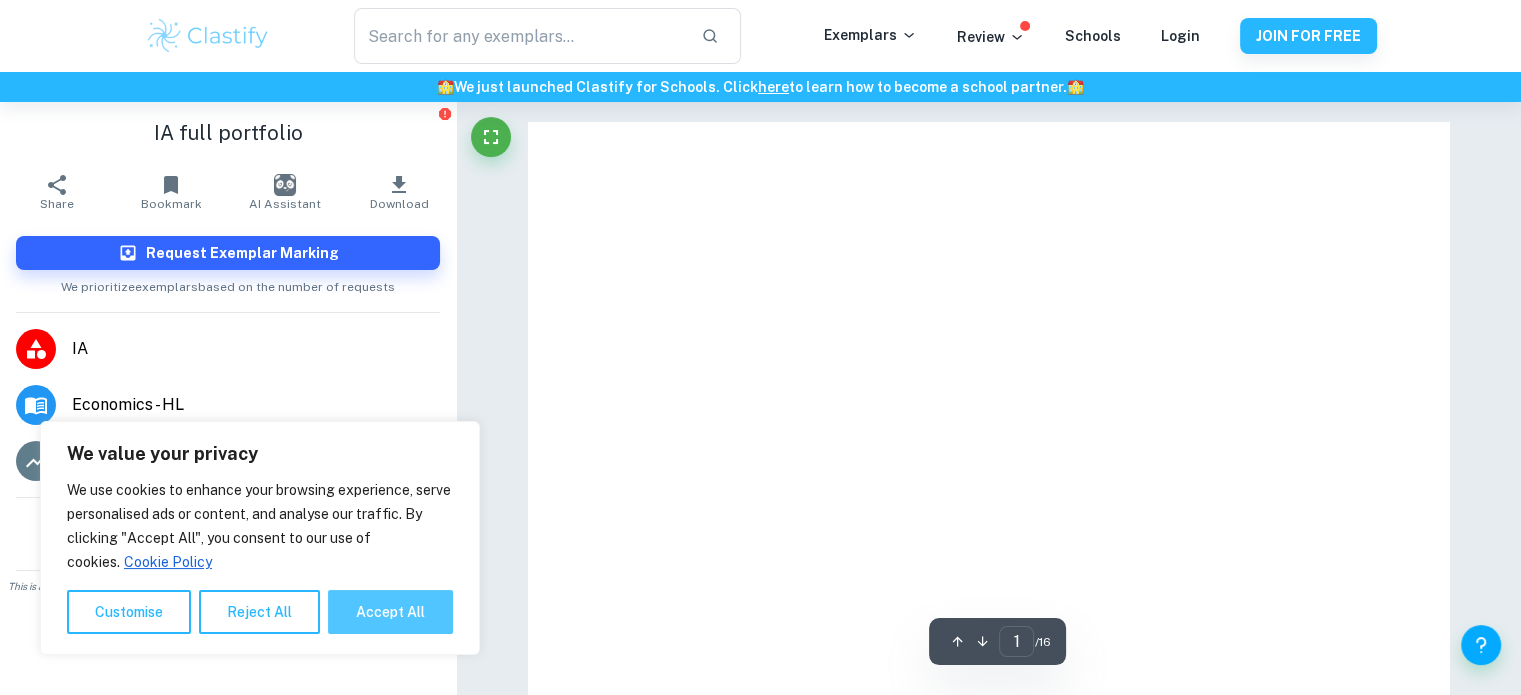 click on "Accept All" at bounding box center [390, 612] 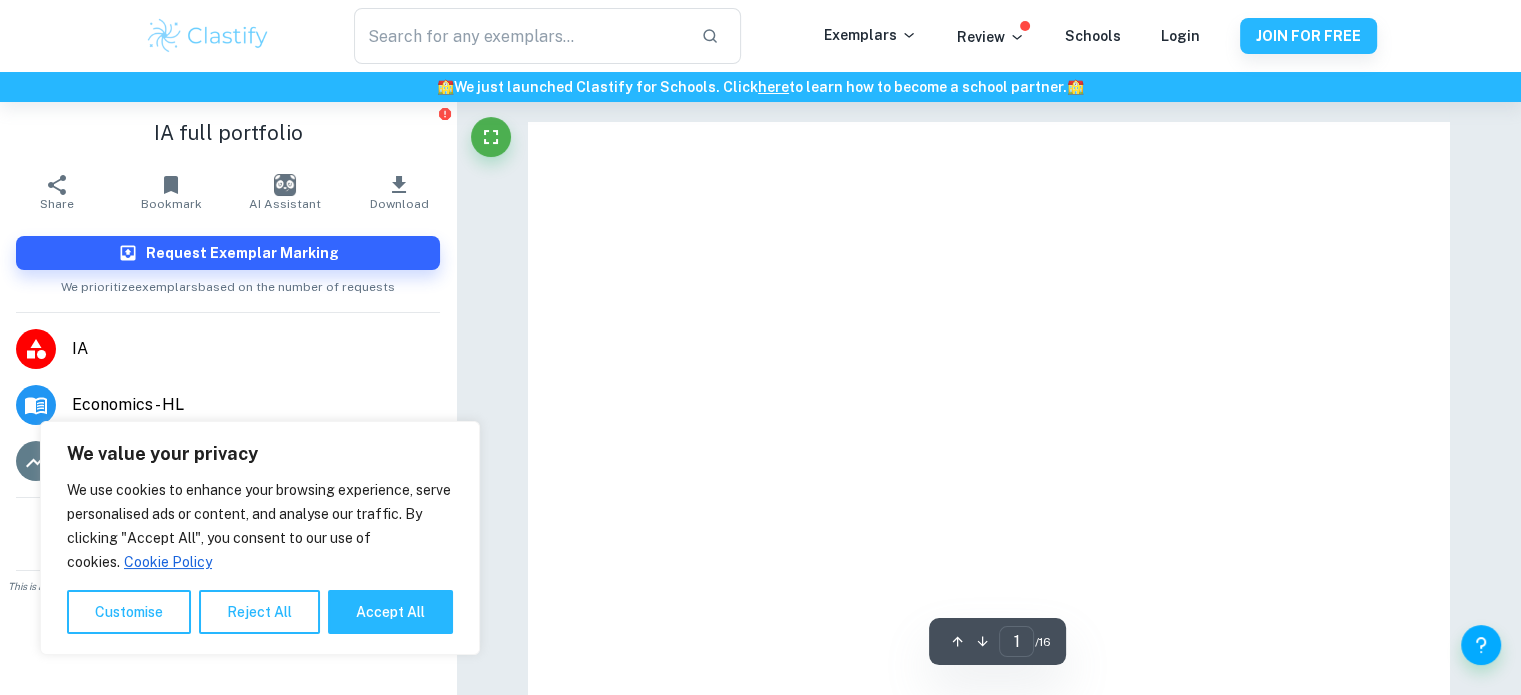 checkbox on "true" 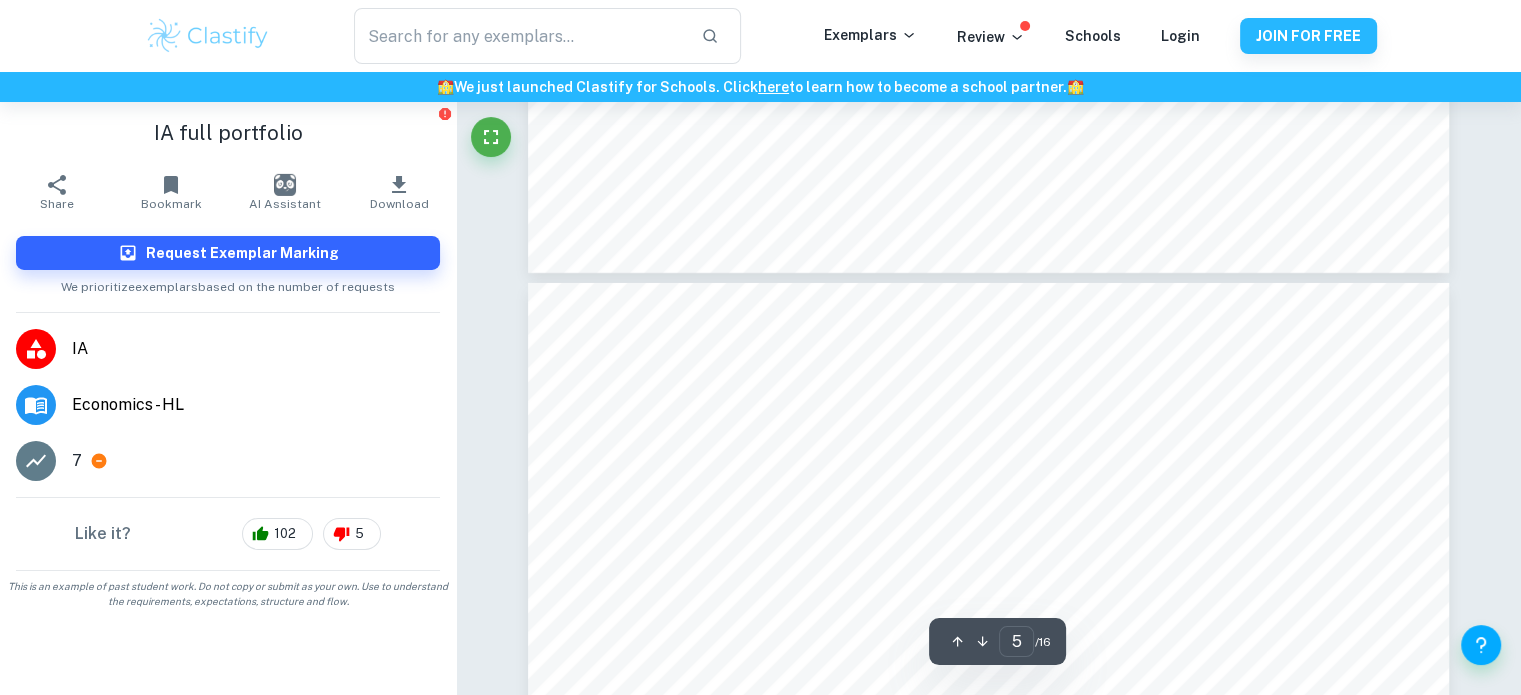 scroll, scrollTop: 6600, scrollLeft: 0, axis: vertical 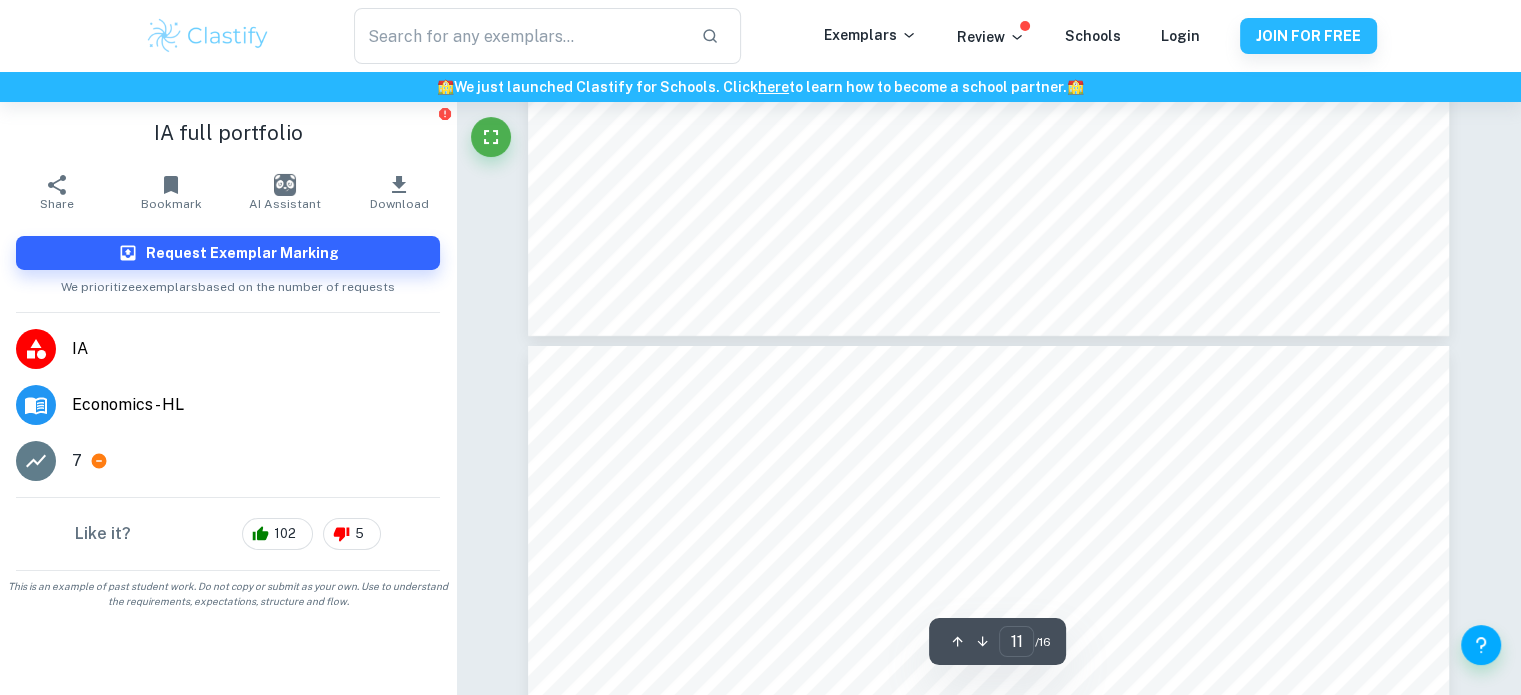 type on "12" 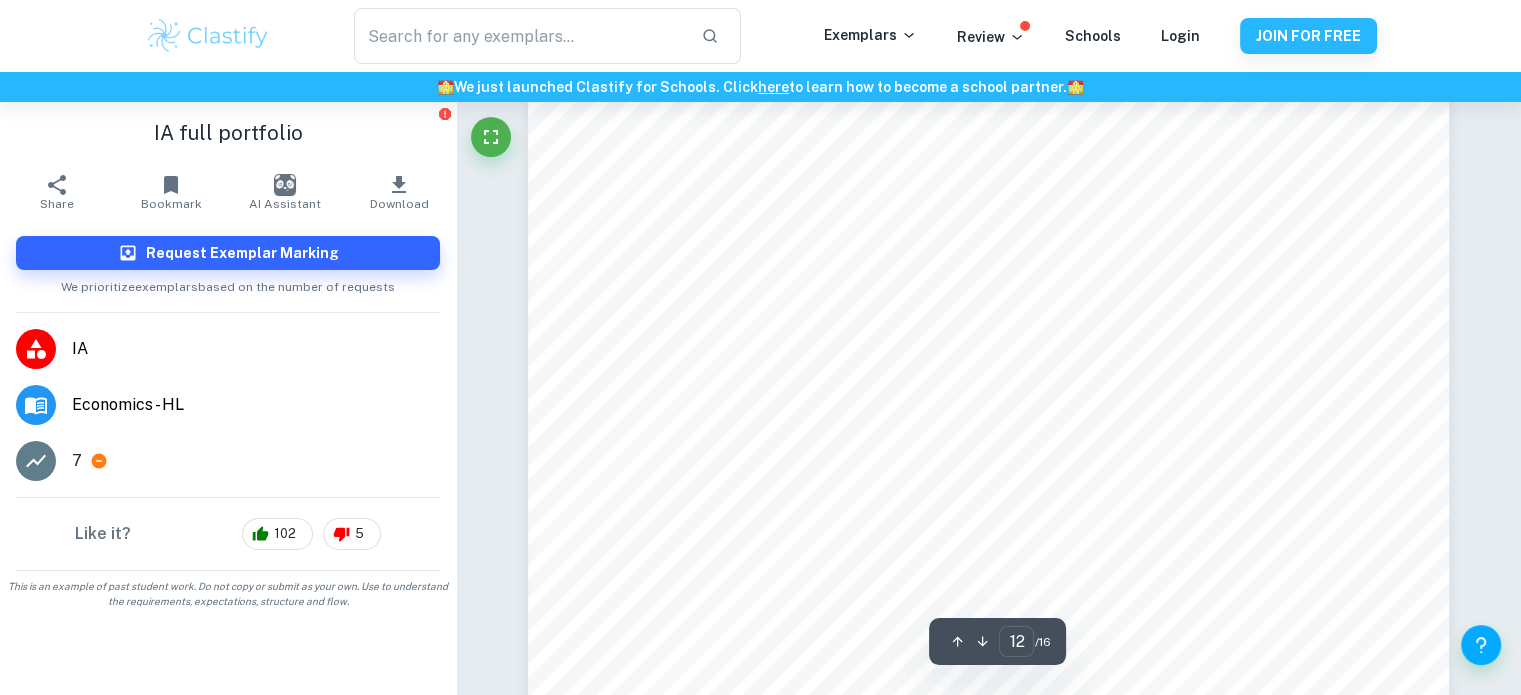 scroll, scrollTop: 15347, scrollLeft: 0, axis: vertical 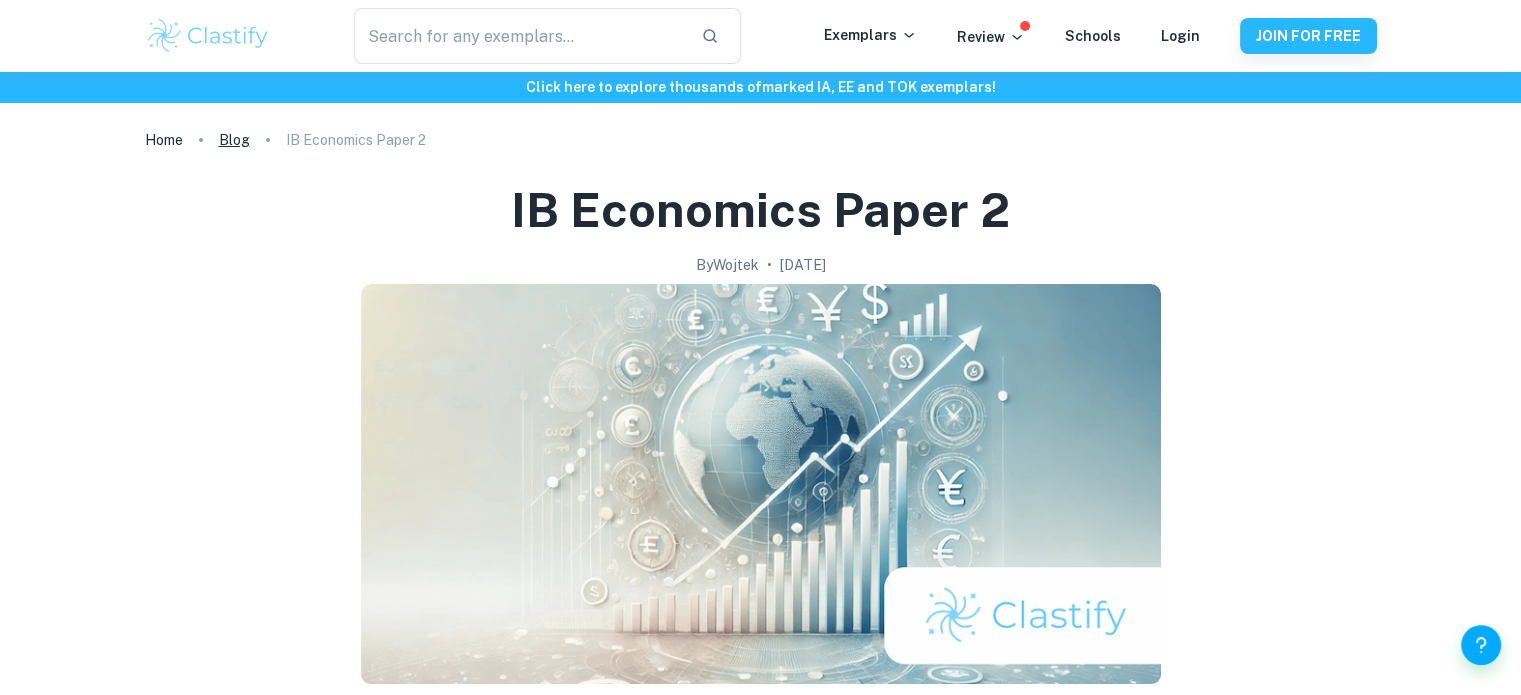click on "Blog" at bounding box center [234, 140] 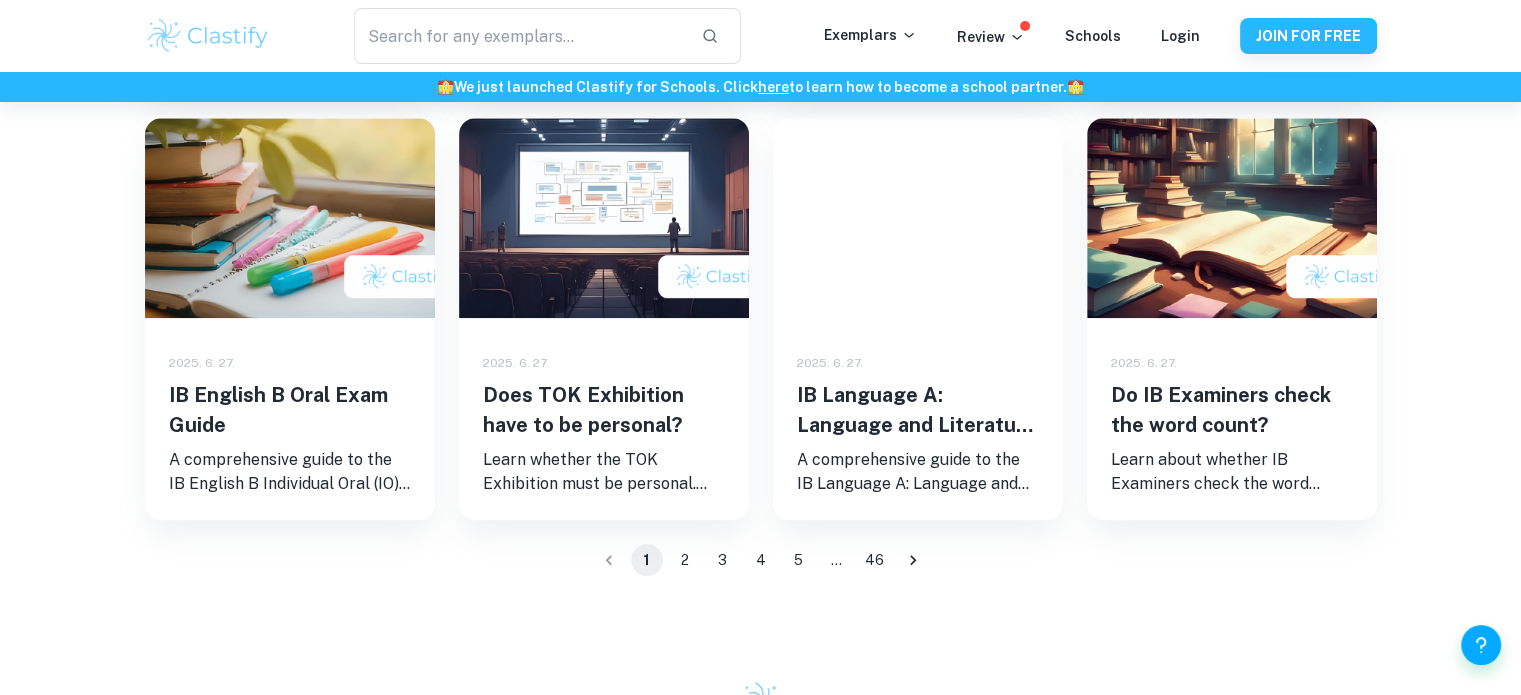 scroll, scrollTop: 1600, scrollLeft: 0, axis: vertical 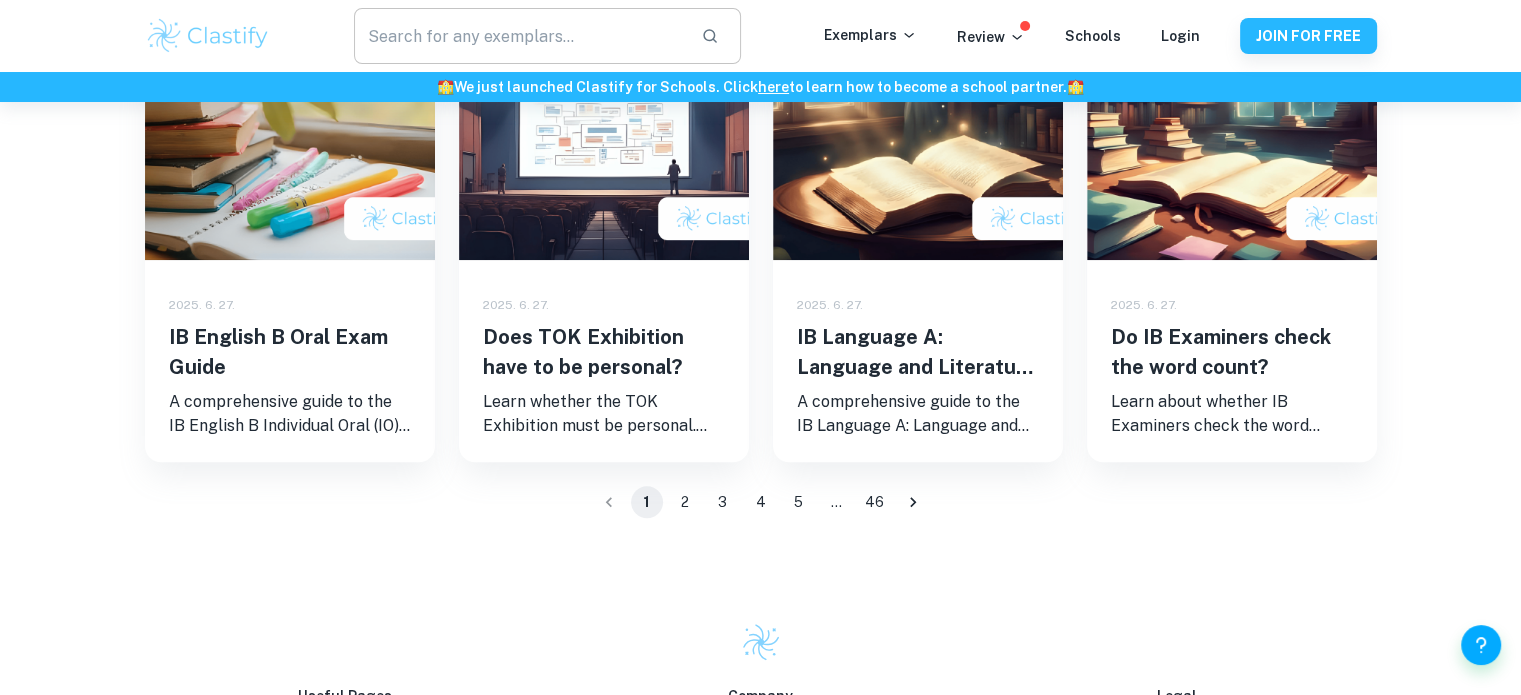 click at bounding box center [519, 36] 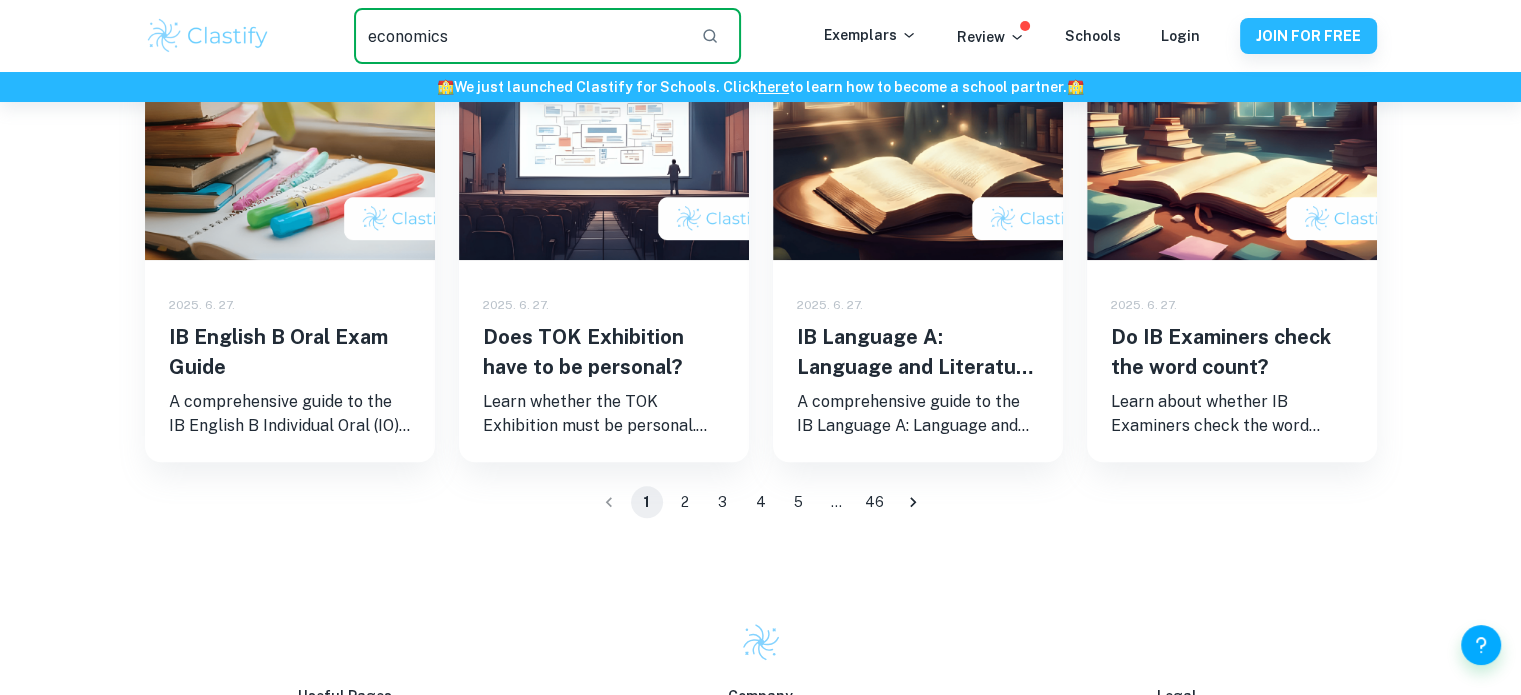 type on "economics" 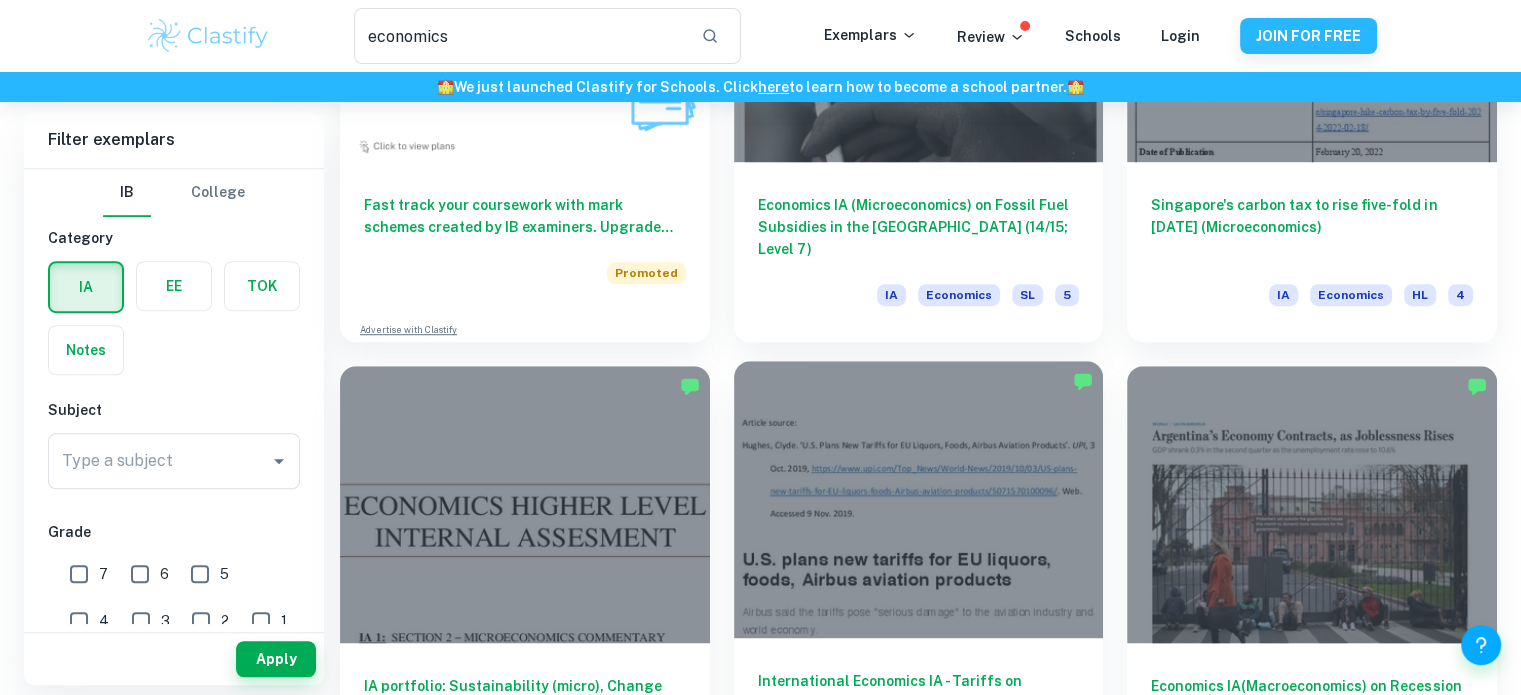 scroll, scrollTop: 1300, scrollLeft: 0, axis: vertical 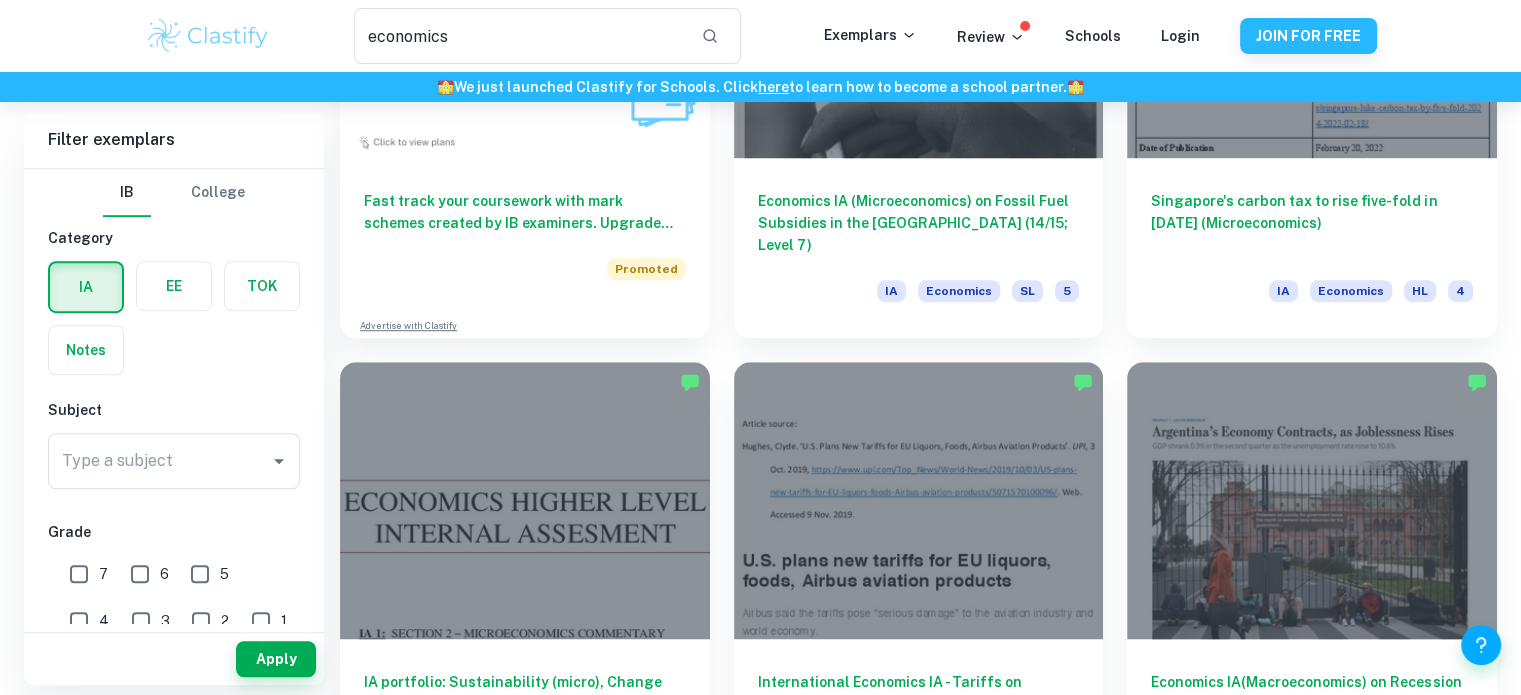 type 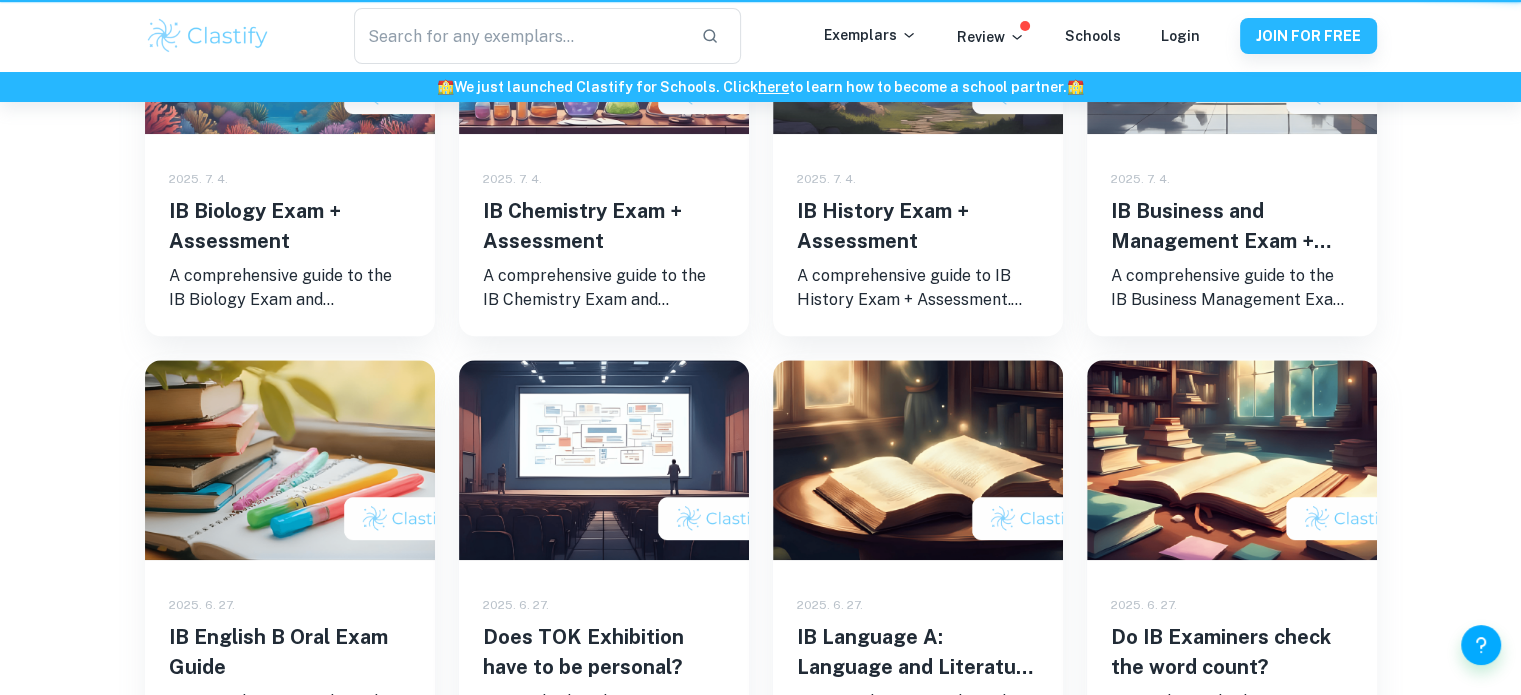scroll, scrollTop: 1600, scrollLeft: 0, axis: vertical 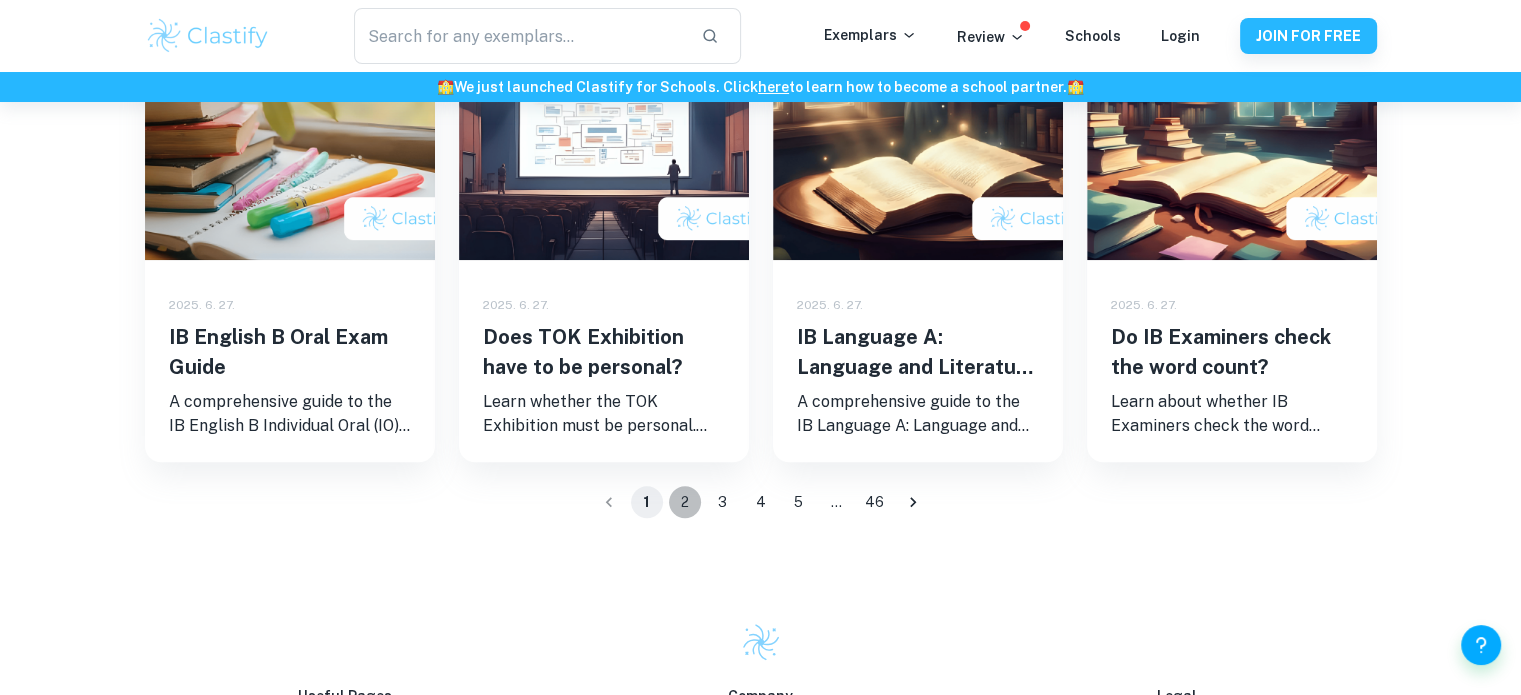 click on "2" at bounding box center [685, 502] 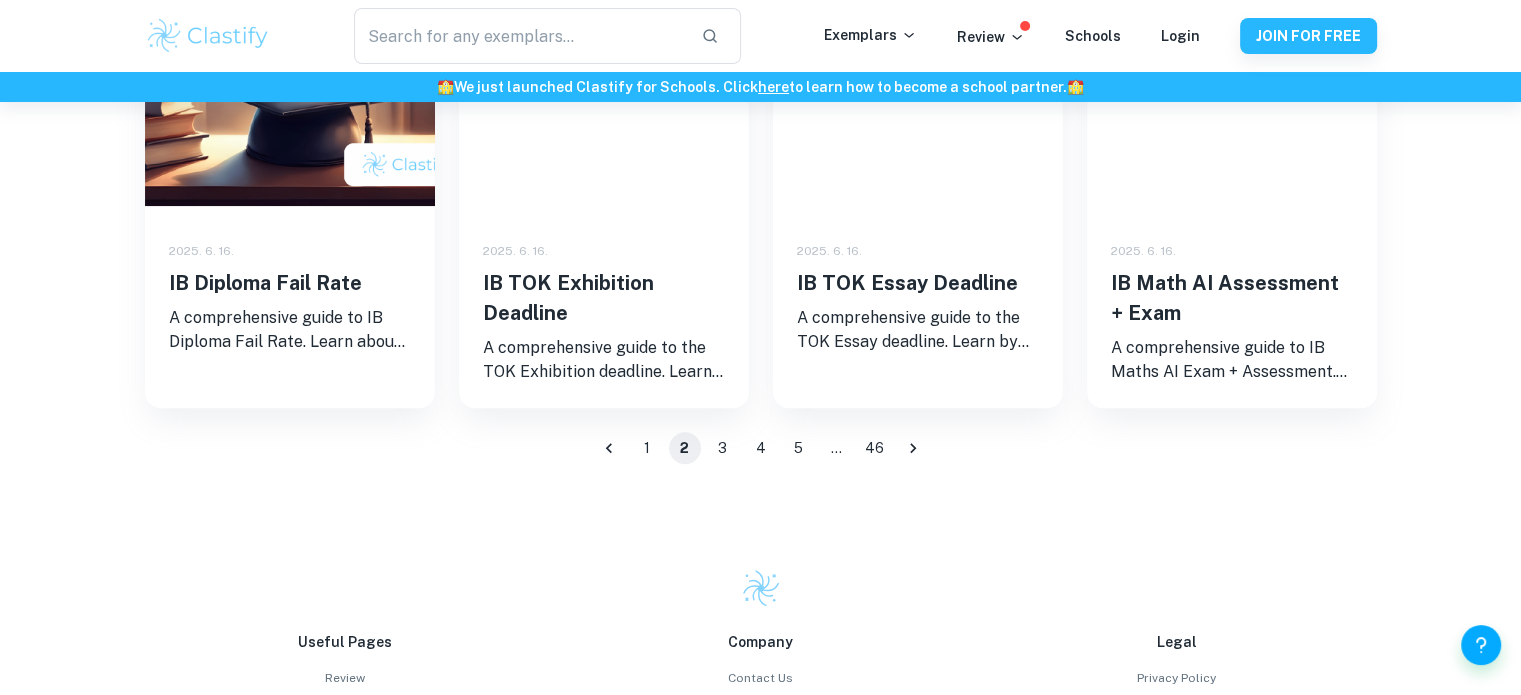 scroll, scrollTop: 1700, scrollLeft: 0, axis: vertical 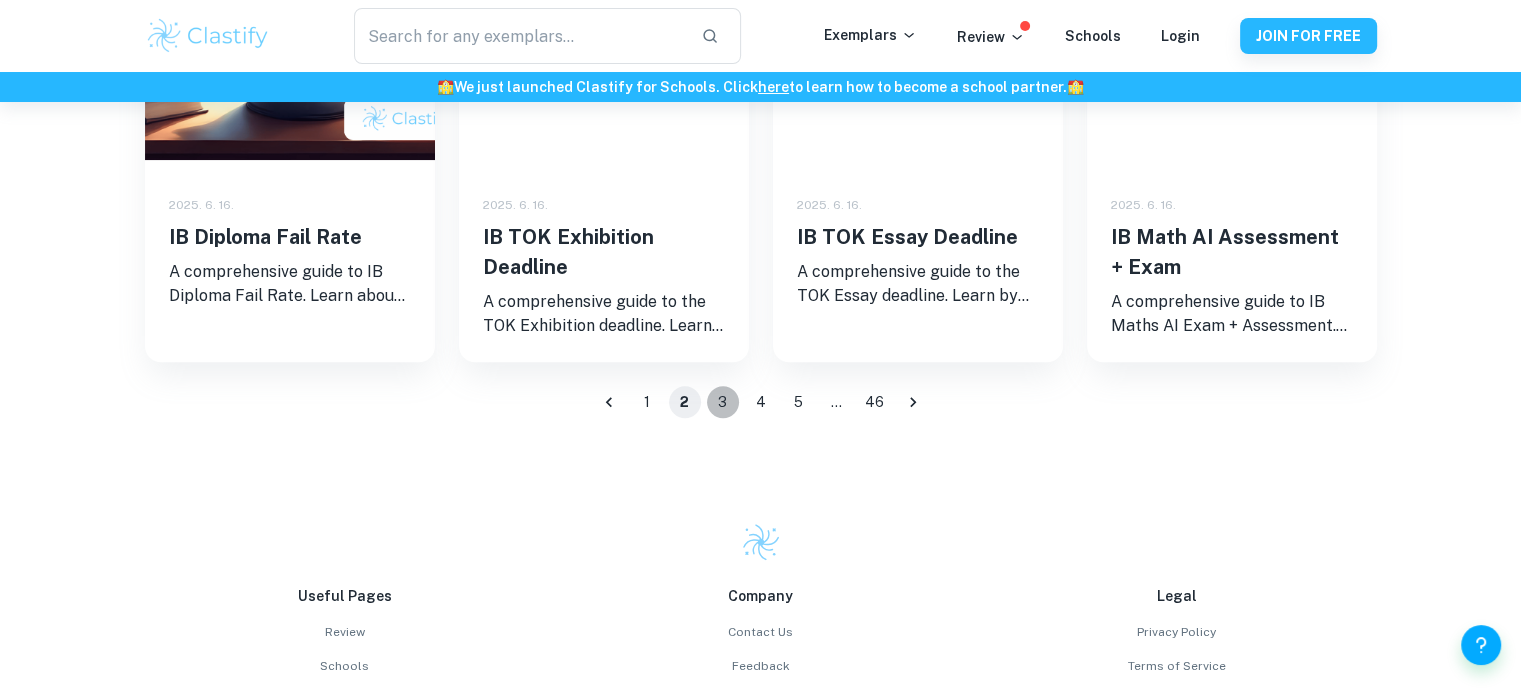 click on "3" at bounding box center (723, 402) 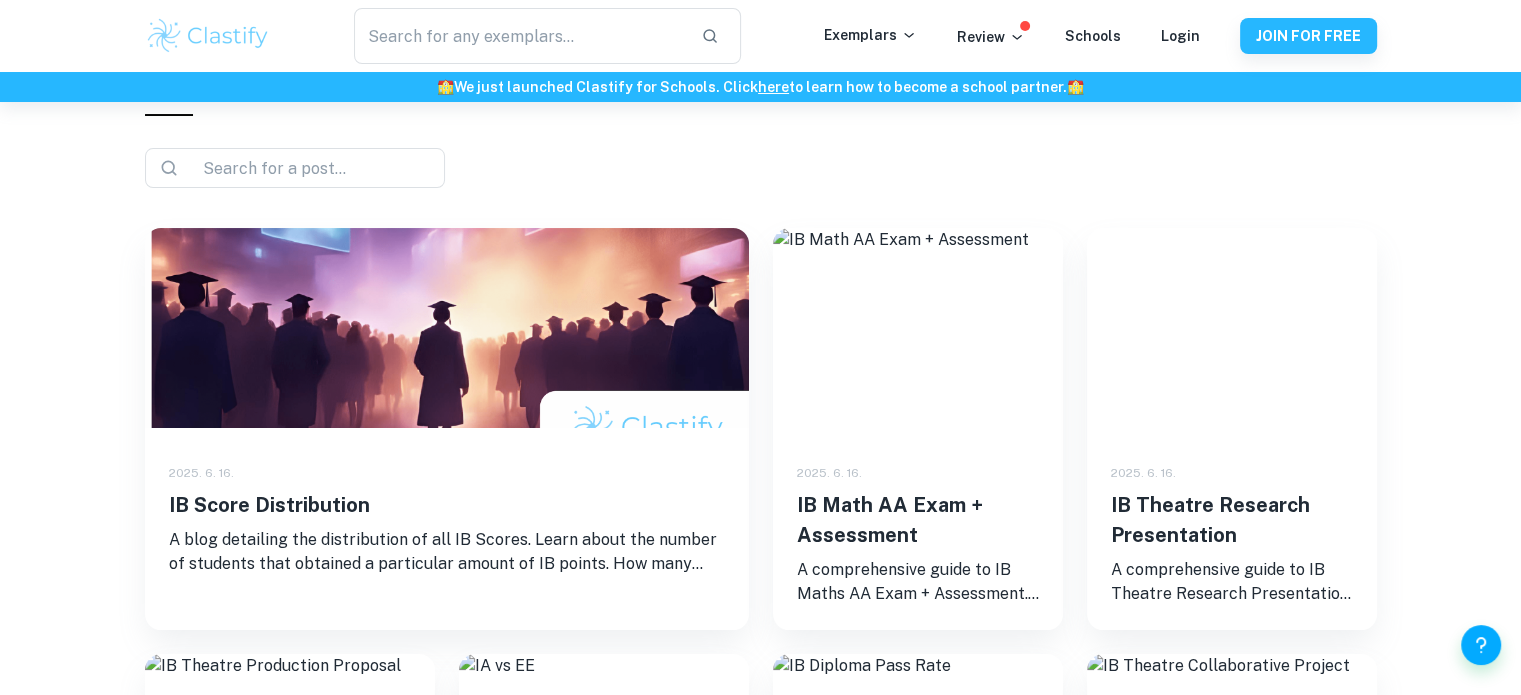 scroll, scrollTop: 300, scrollLeft: 0, axis: vertical 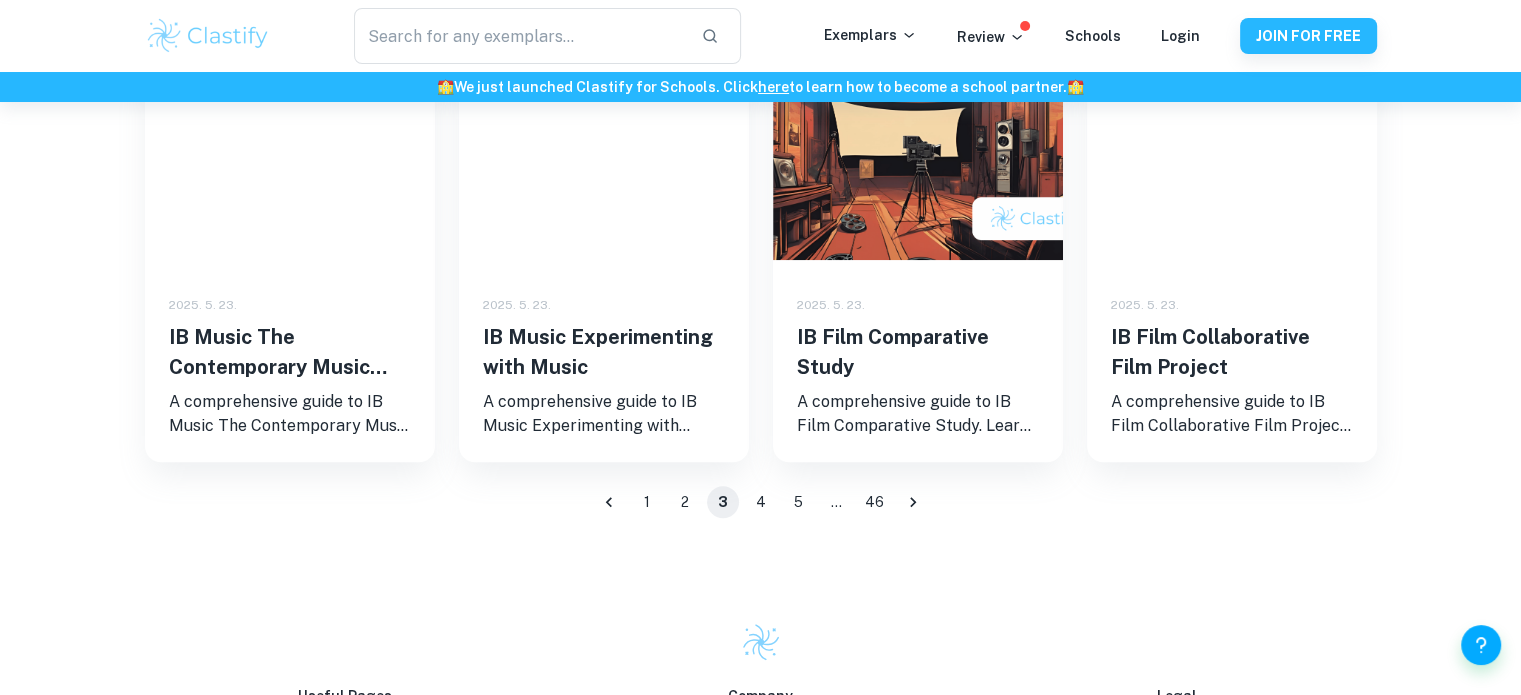 click on "4" at bounding box center [761, 502] 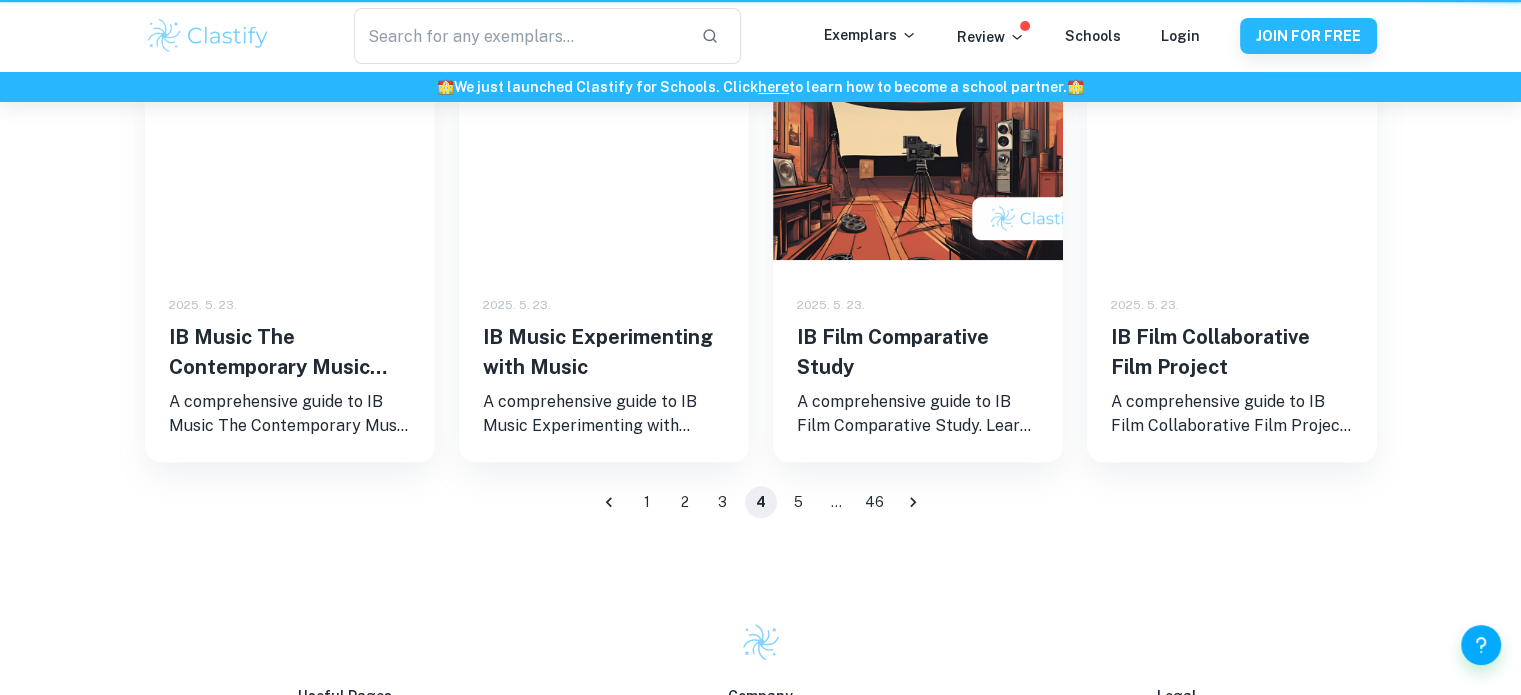 scroll, scrollTop: 0, scrollLeft: 0, axis: both 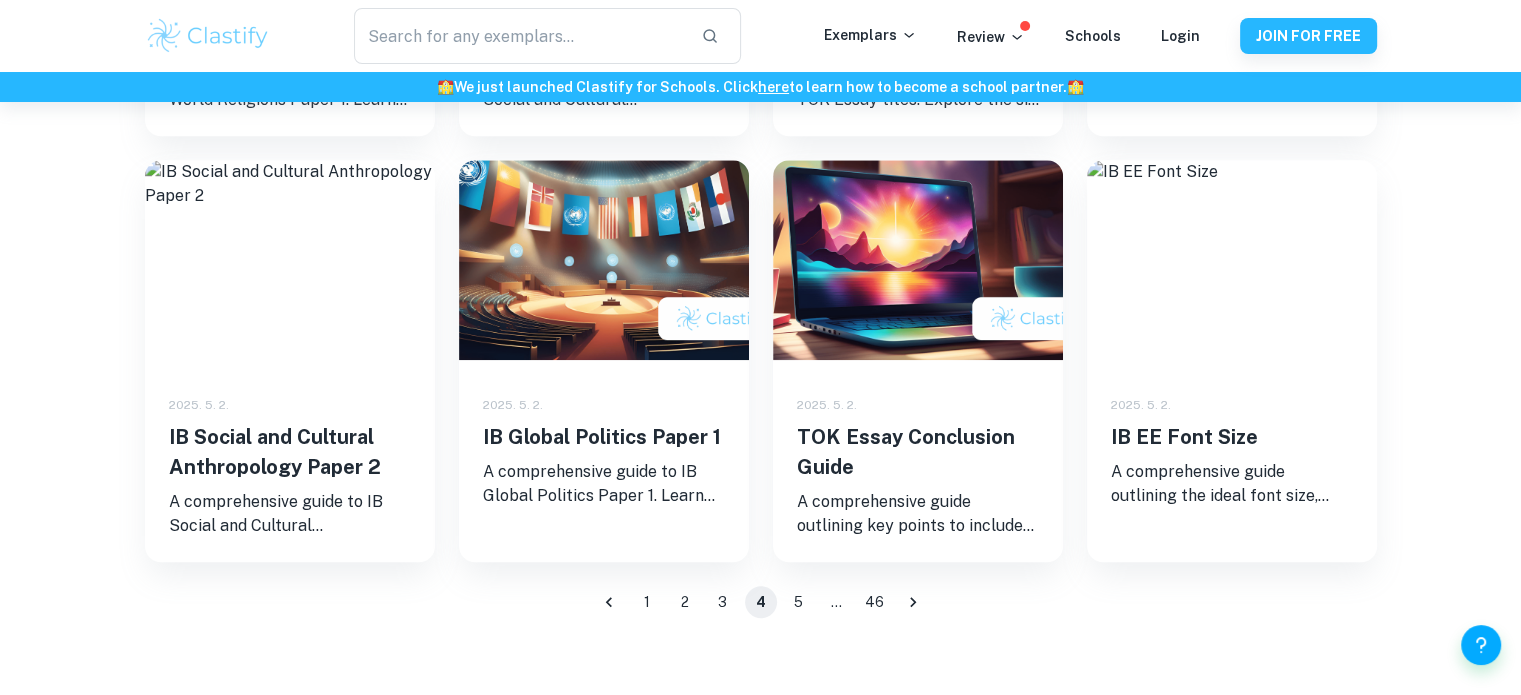 click on "5" at bounding box center [799, 602] 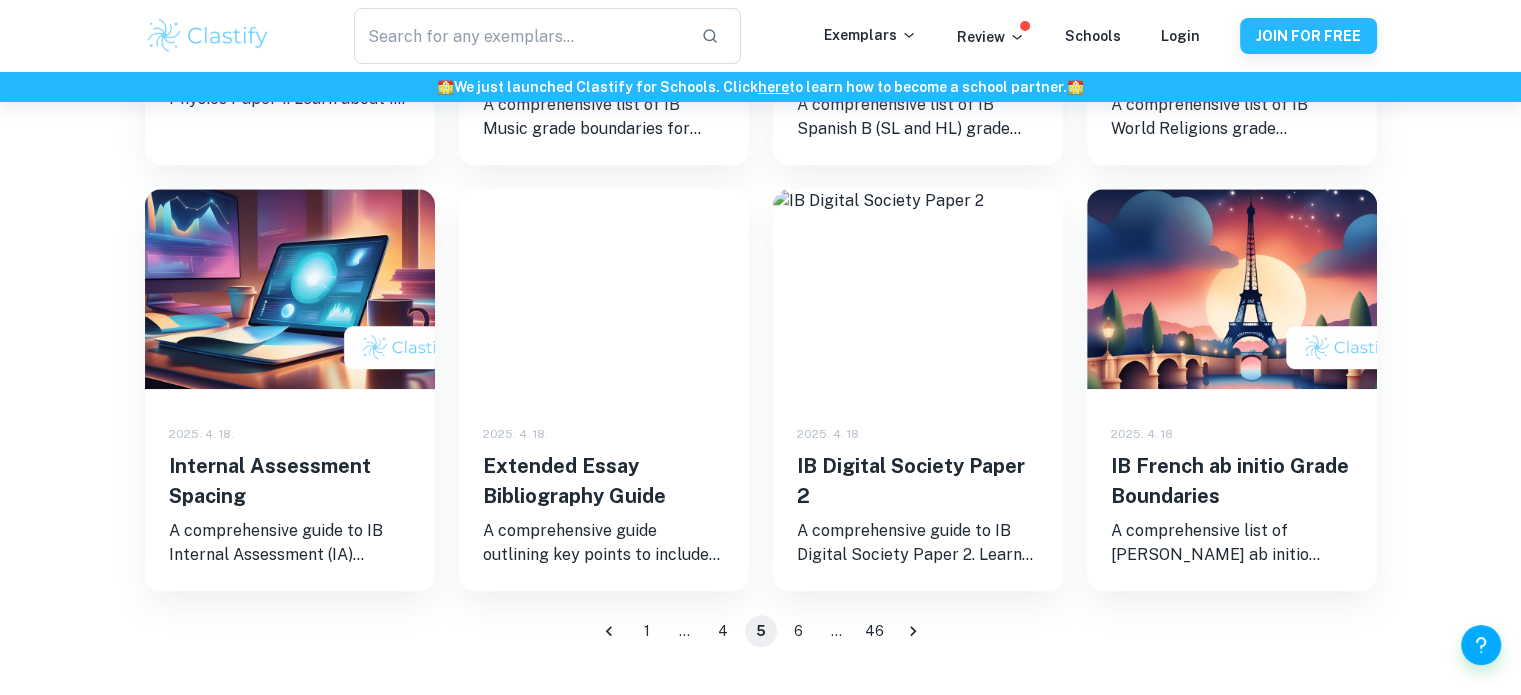 scroll, scrollTop: 1600, scrollLeft: 0, axis: vertical 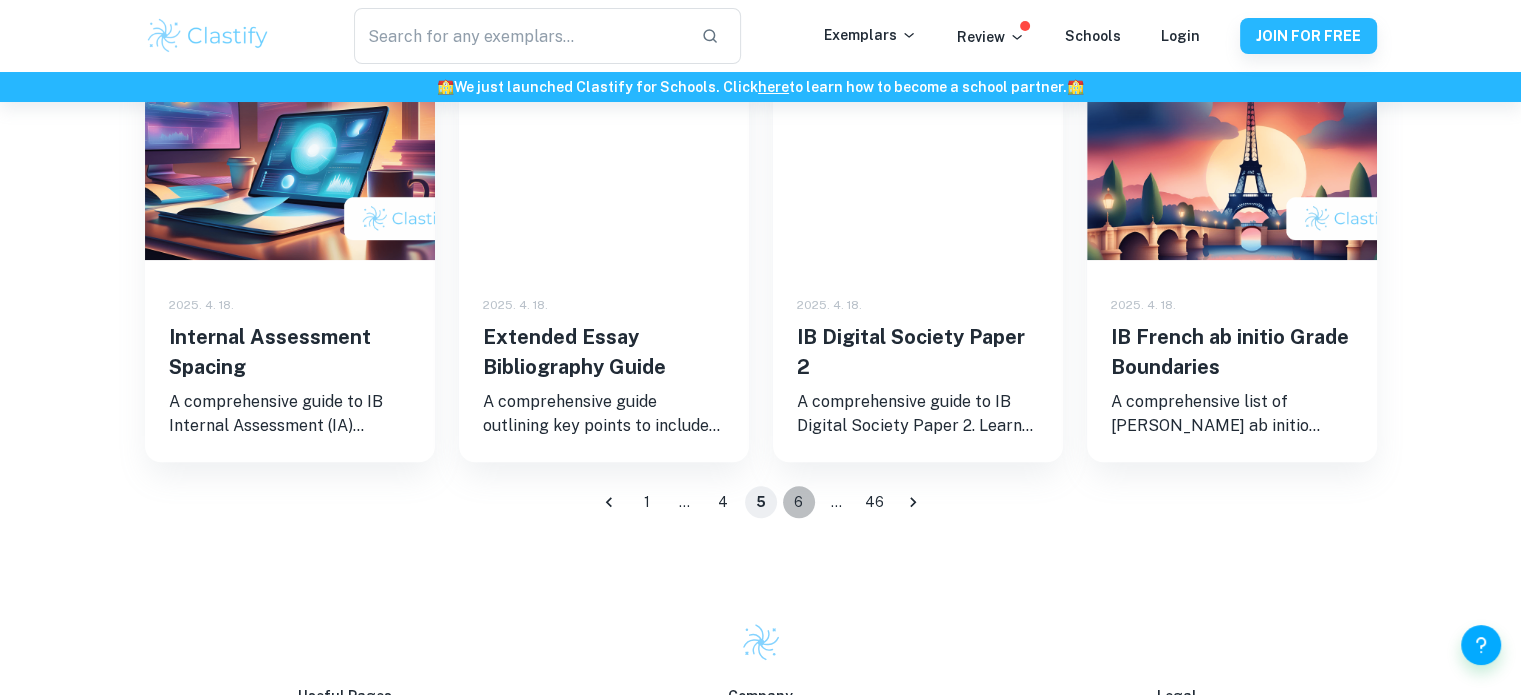 click on "6" at bounding box center [799, 502] 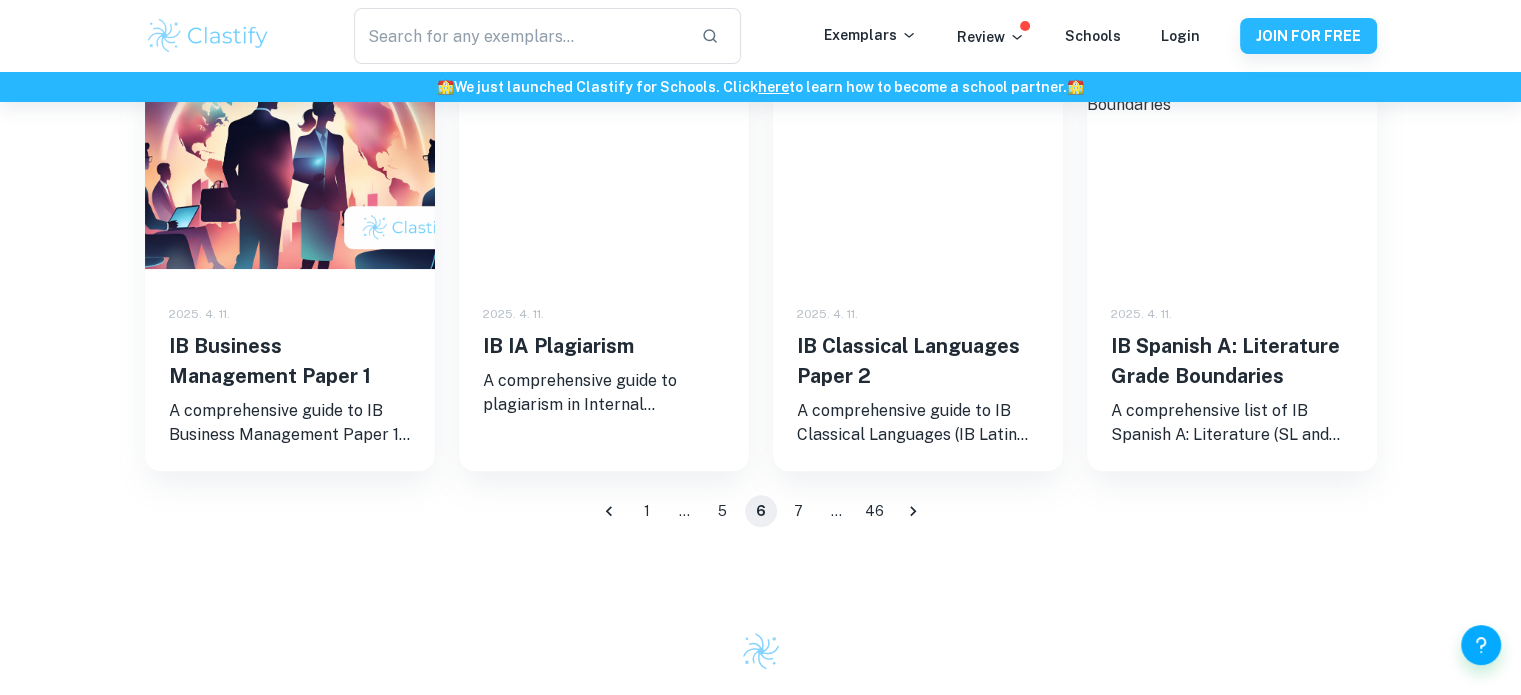 scroll, scrollTop: 1600, scrollLeft: 0, axis: vertical 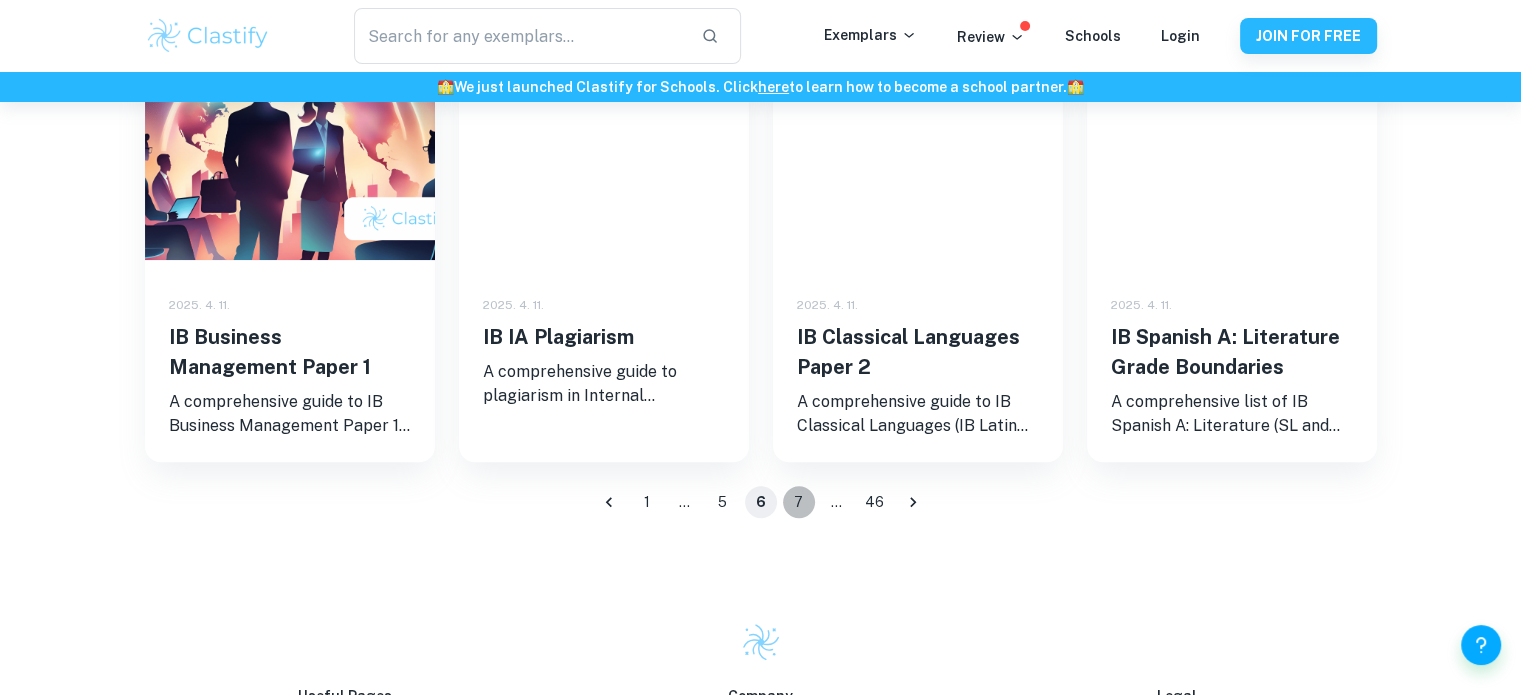 click on "7" at bounding box center [799, 502] 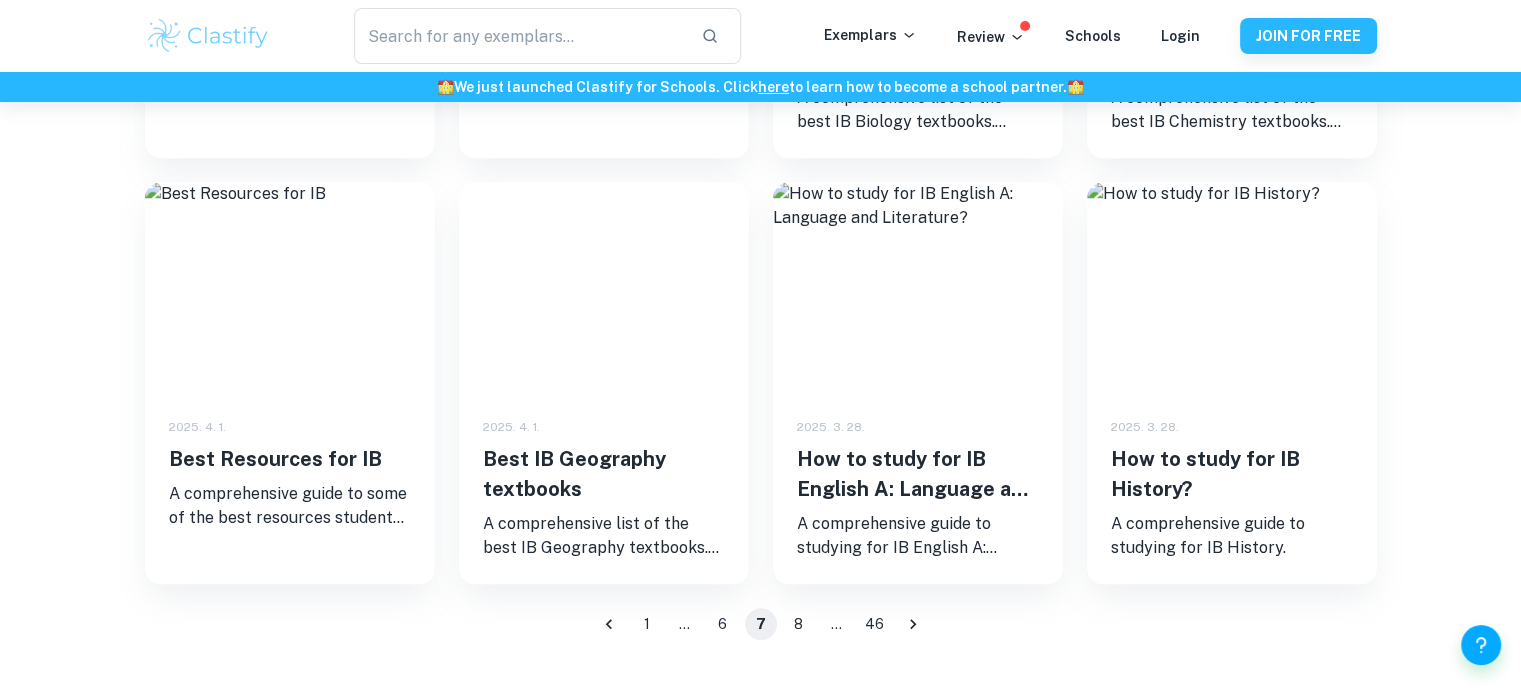 scroll, scrollTop: 1500, scrollLeft: 0, axis: vertical 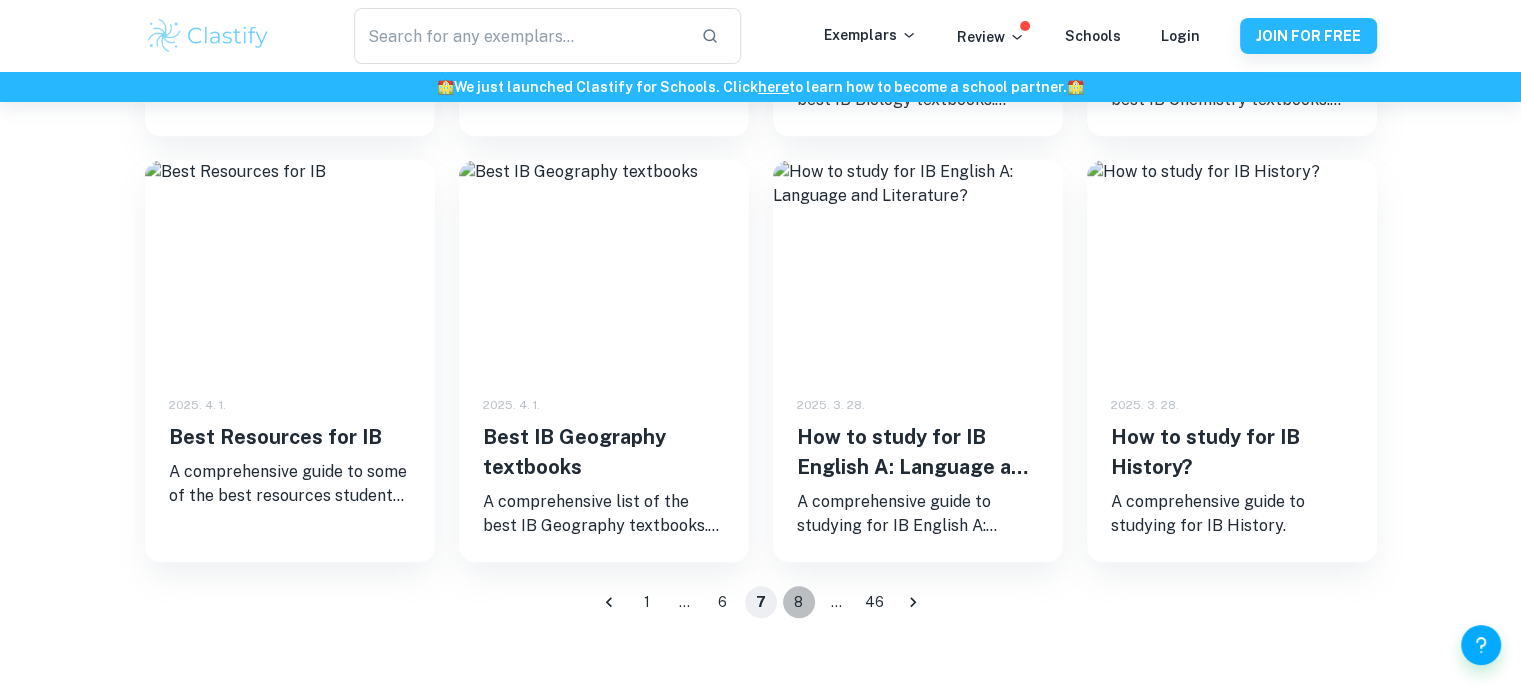 click on "8" at bounding box center (799, 602) 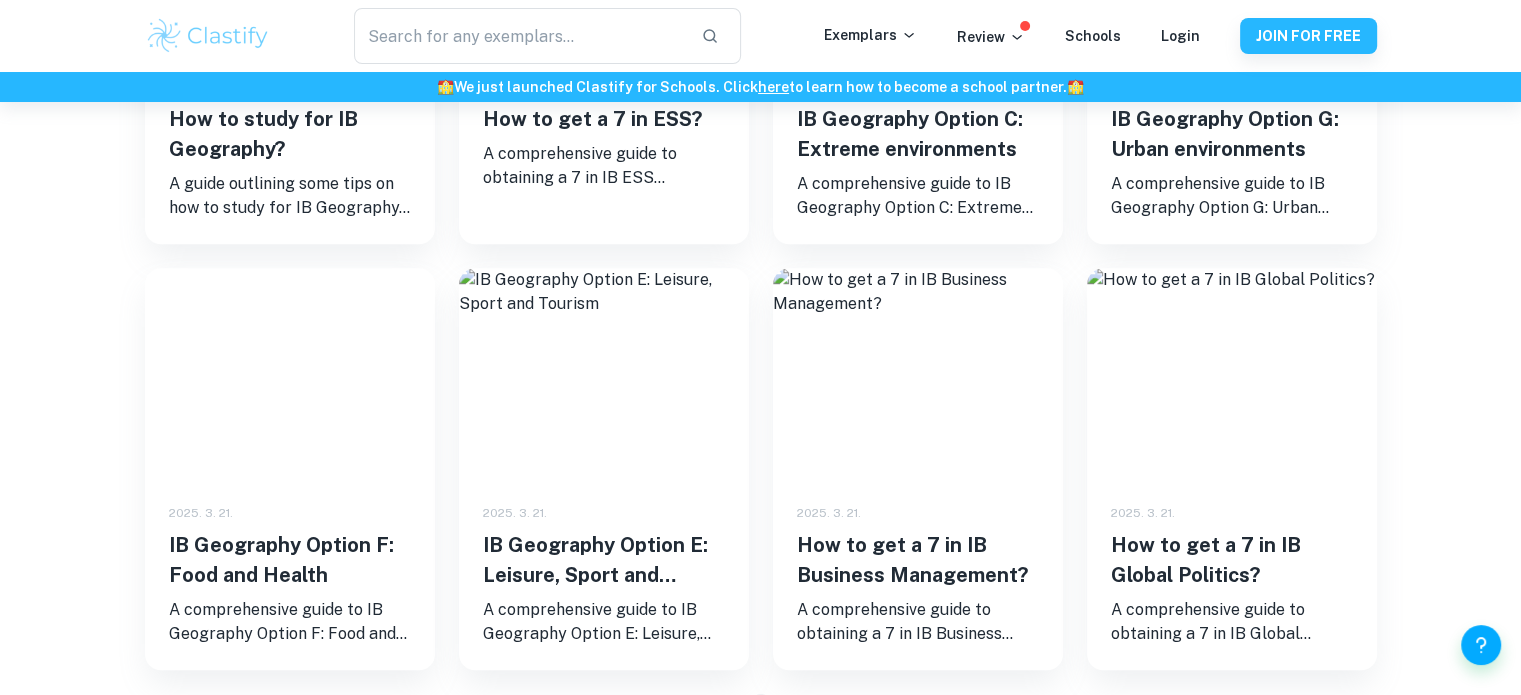 scroll, scrollTop: 1500, scrollLeft: 0, axis: vertical 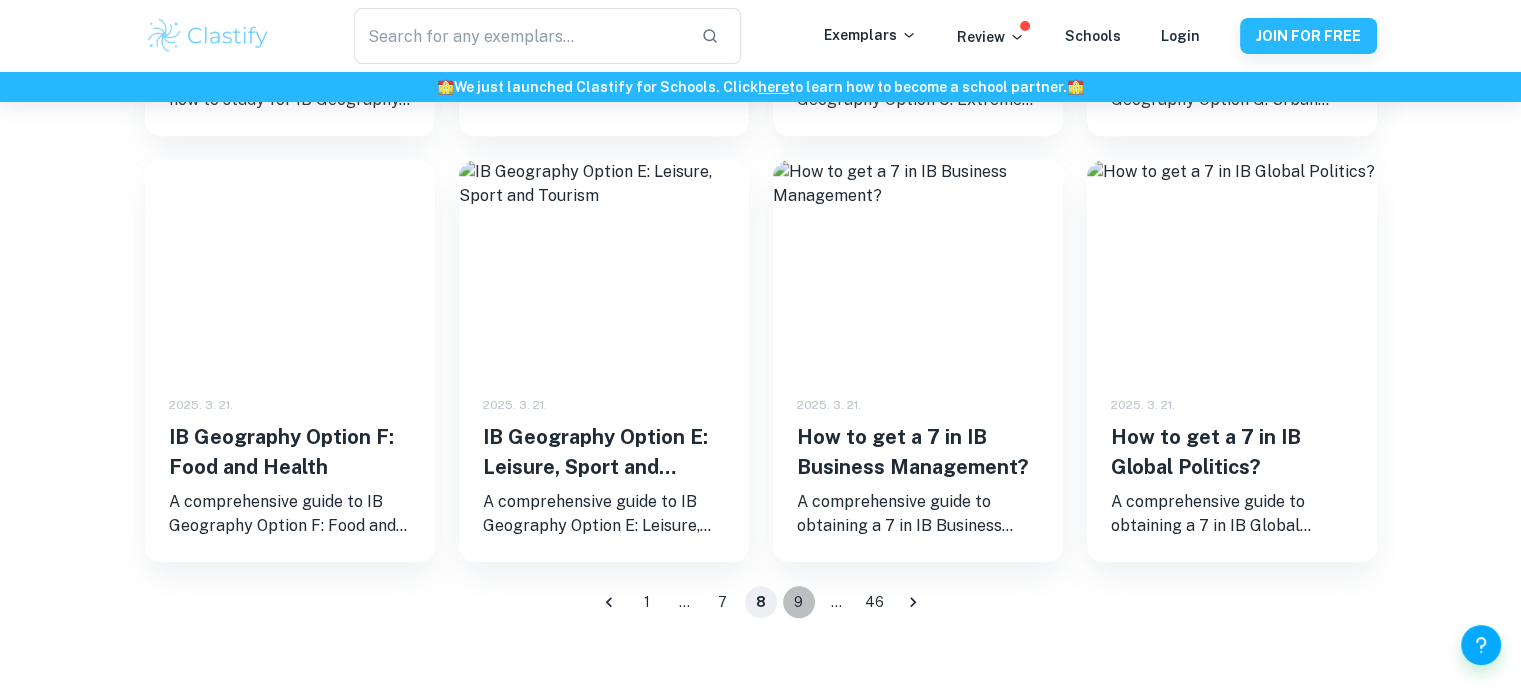 click on "9" at bounding box center (799, 602) 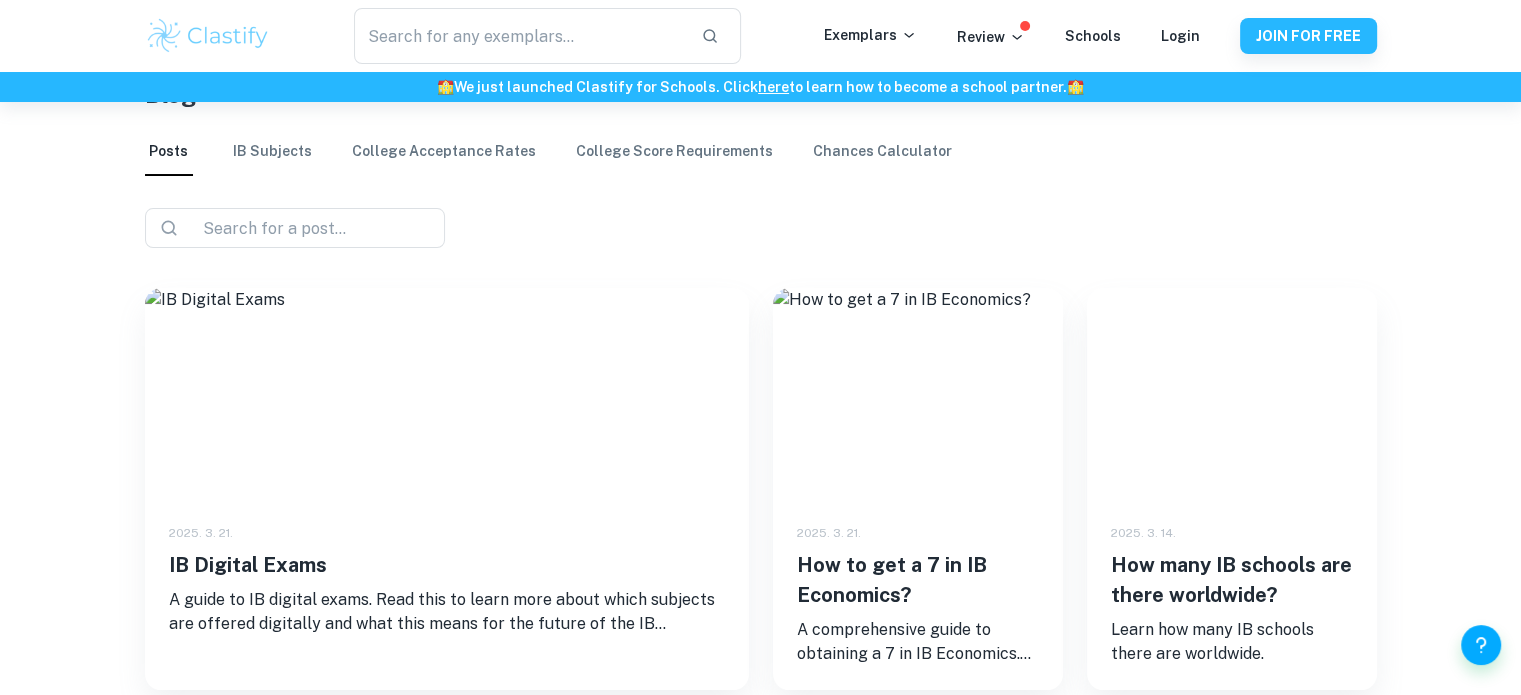 scroll, scrollTop: 200, scrollLeft: 0, axis: vertical 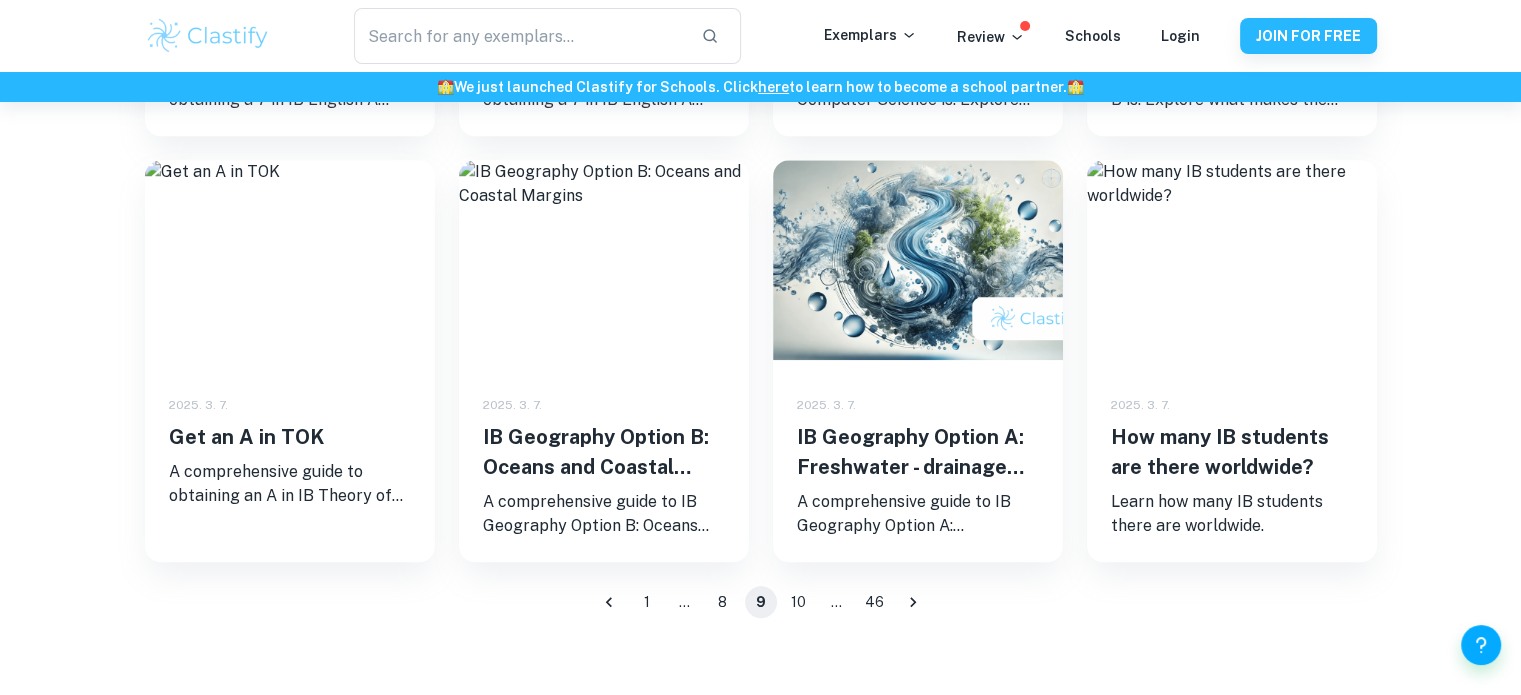 click on "10" at bounding box center [799, 602] 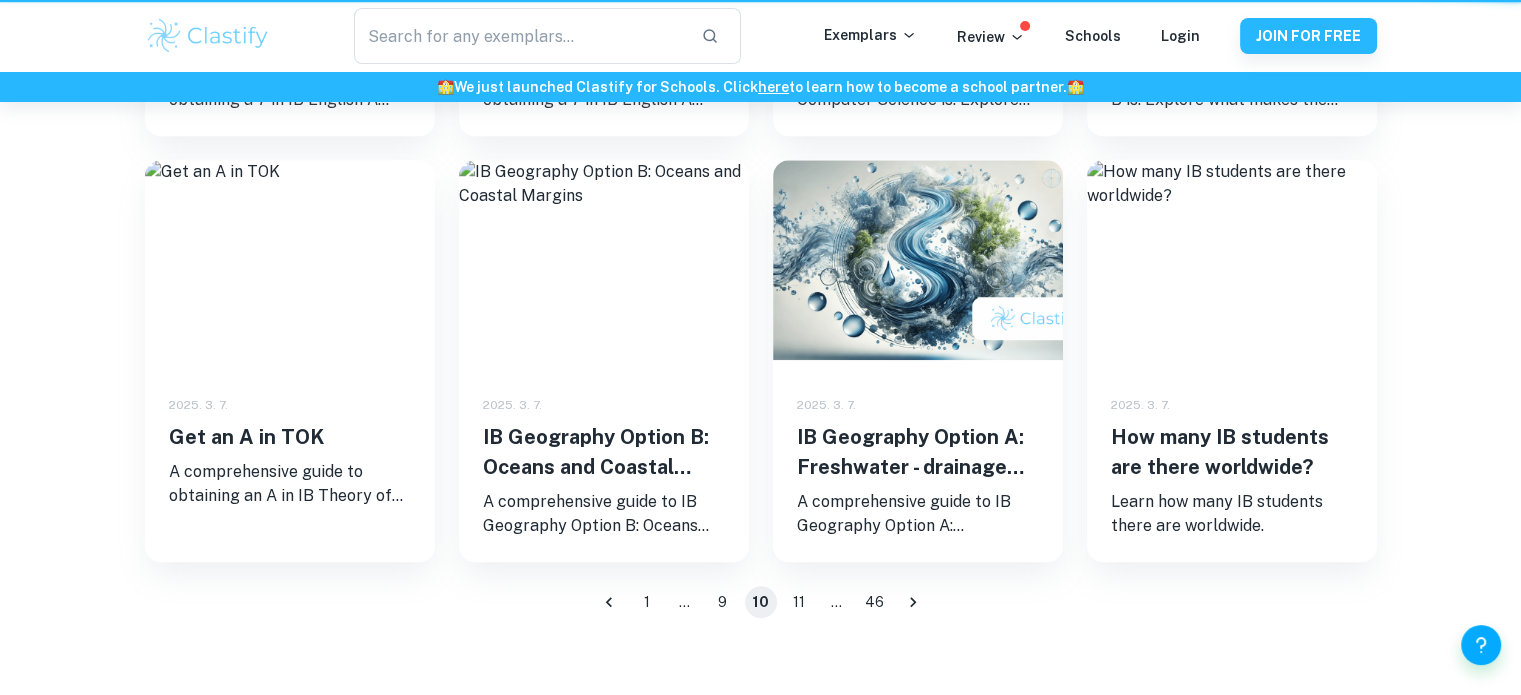 scroll, scrollTop: 0, scrollLeft: 0, axis: both 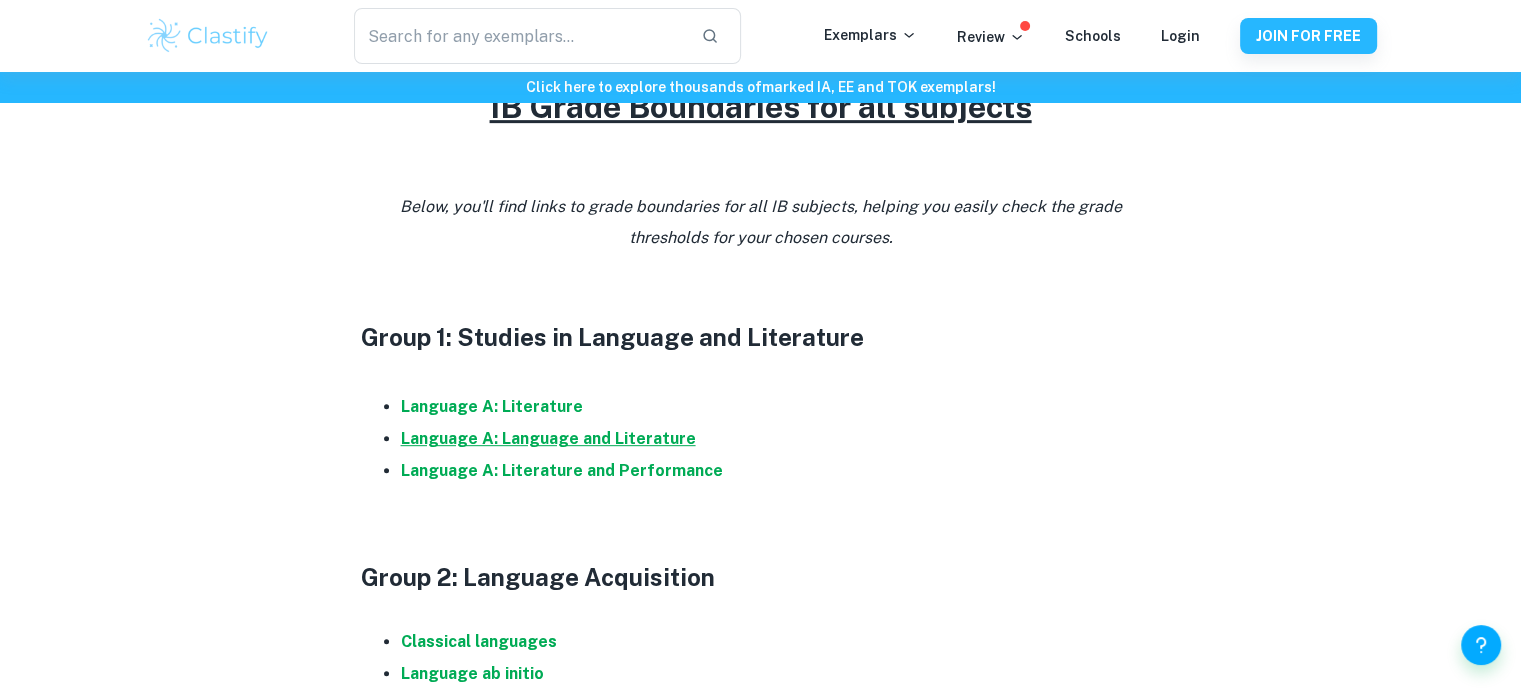 click on "Language A: Language and Literature" at bounding box center [548, 438] 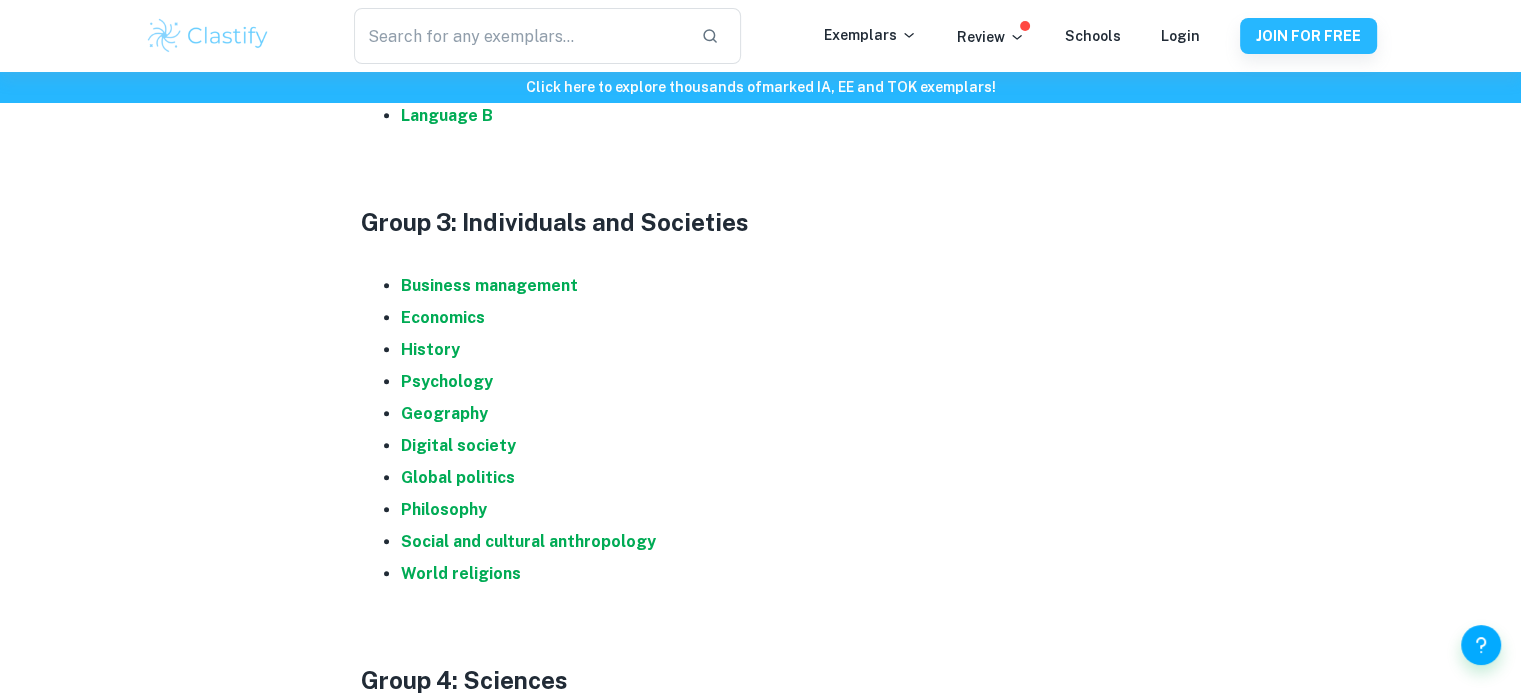 scroll, scrollTop: 1500, scrollLeft: 0, axis: vertical 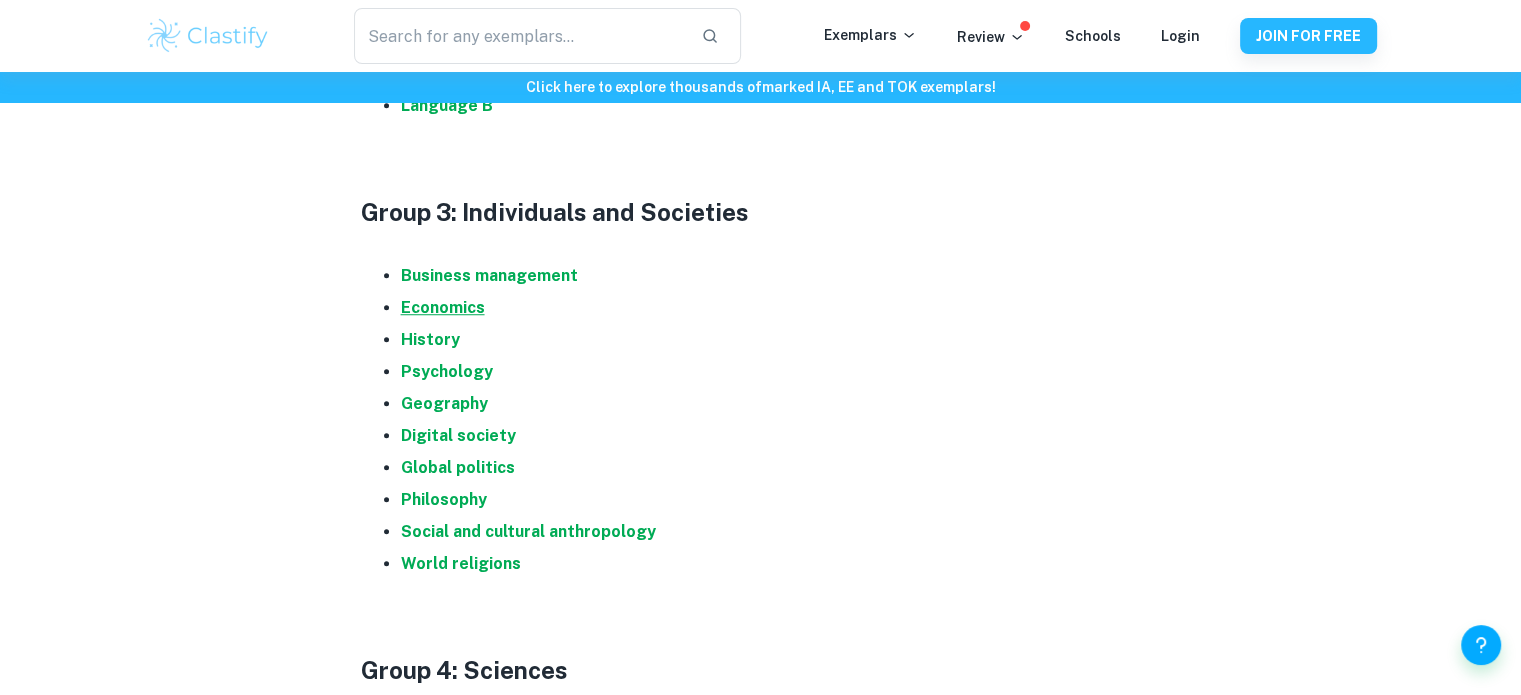 drag, startPoint x: 449, startPoint y: 311, endPoint x: 412, endPoint y: 301, distance: 38.327538 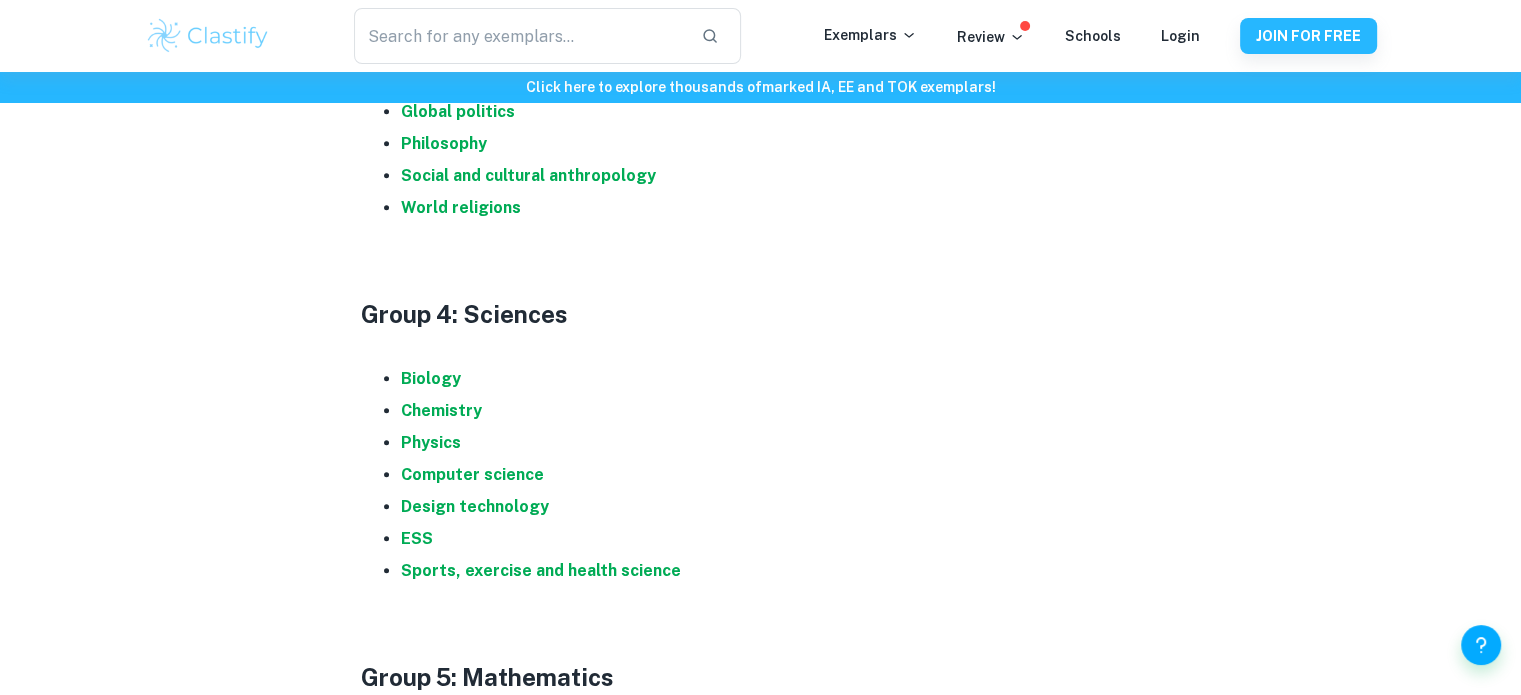 scroll, scrollTop: 2000, scrollLeft: 0, axis: vertical 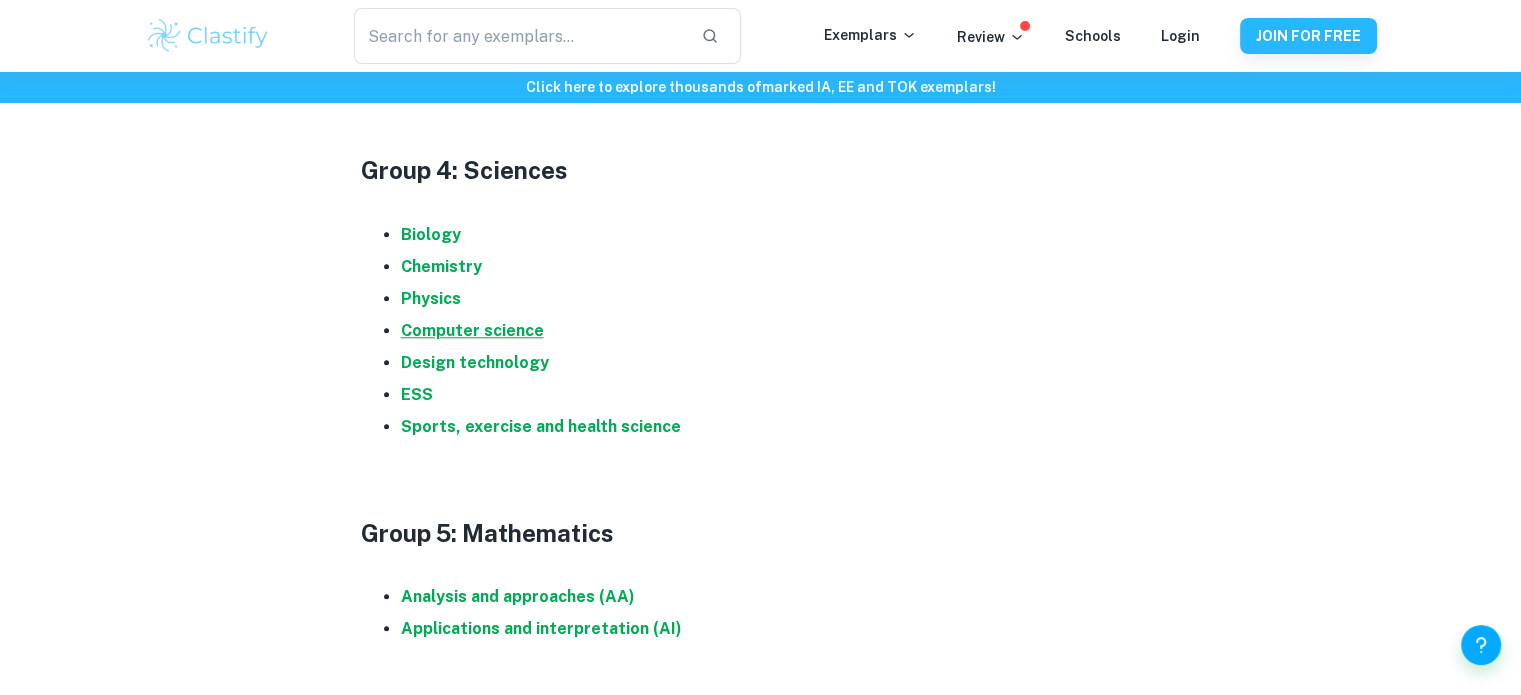 click on "Computer science" at bounding box center (472, 330) 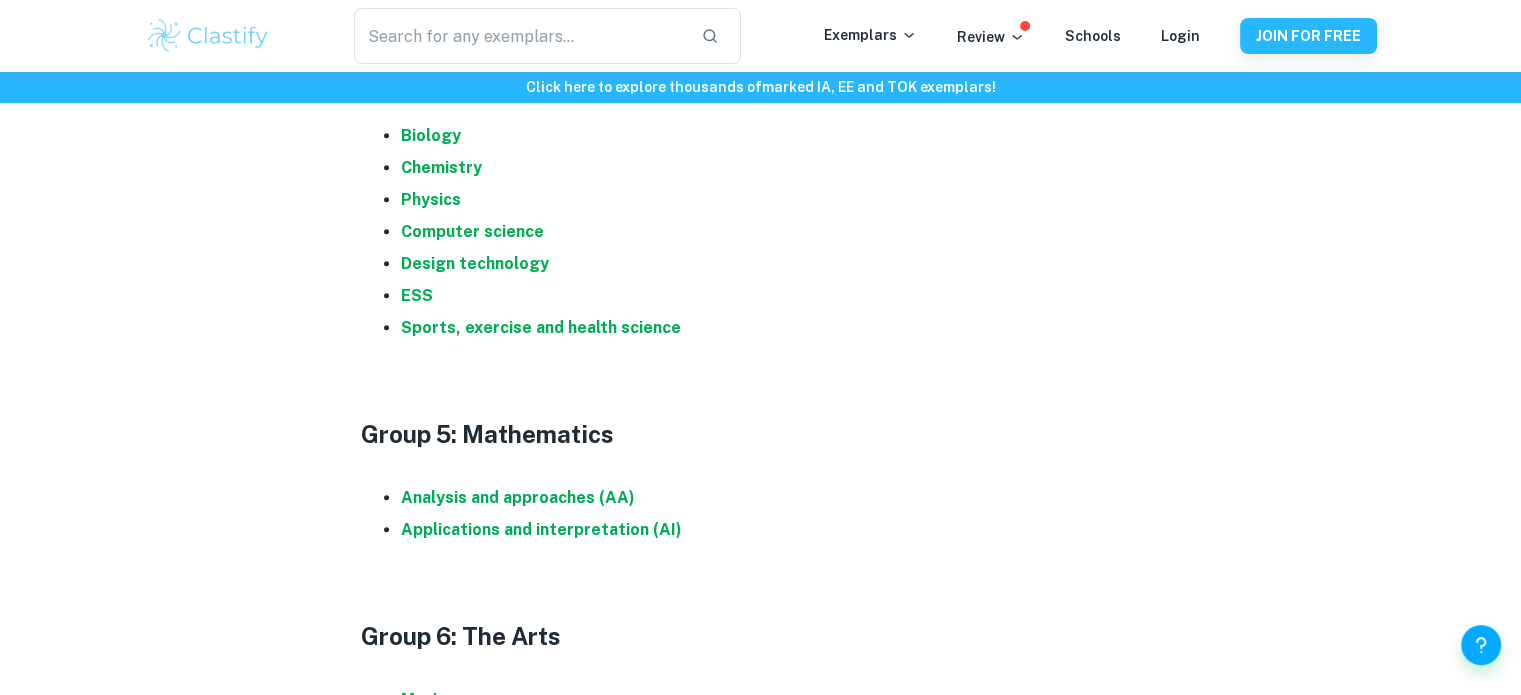 scroll, scrollTop: 2200, scrollLeft: 0, axis: vertical 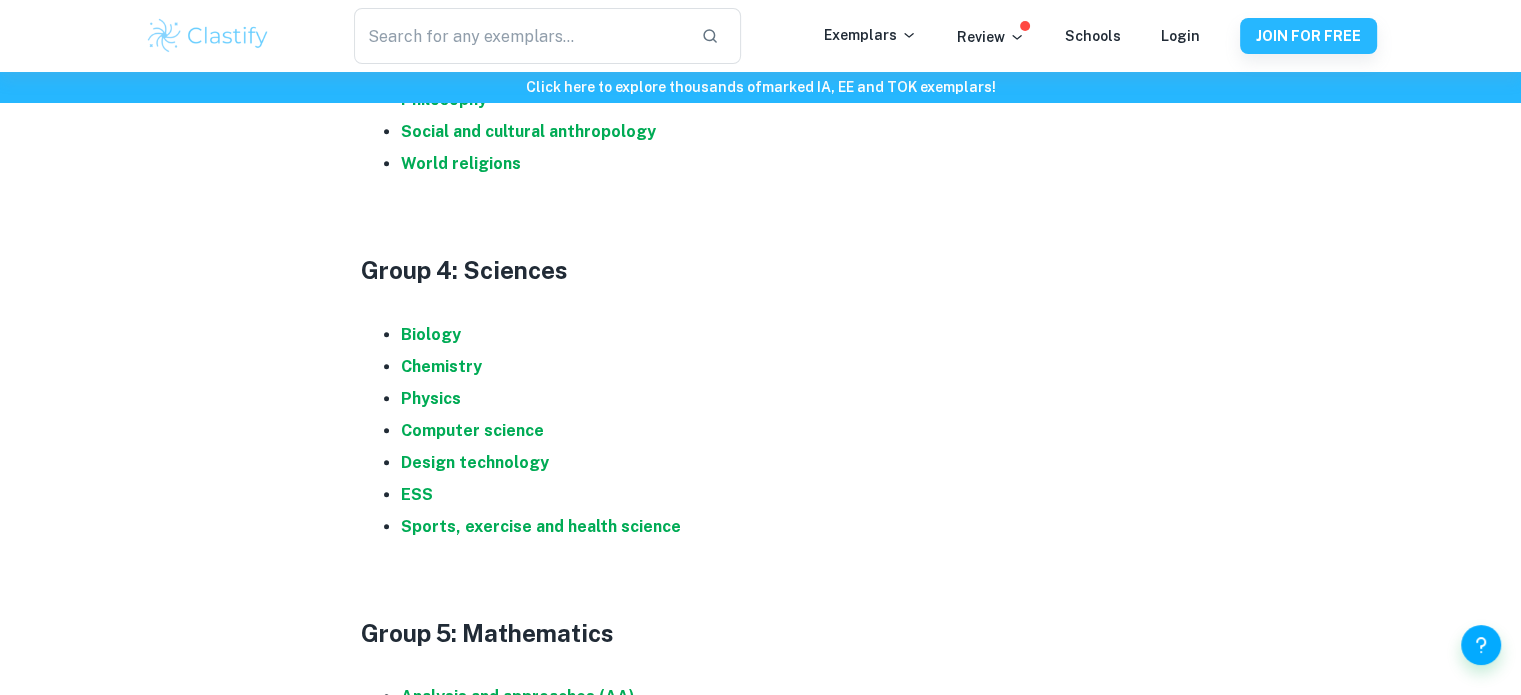 drag, startPoint x: 436, startPoint y: 394, endPoint x: 412, endPoint y: 408, distance: 27.784887 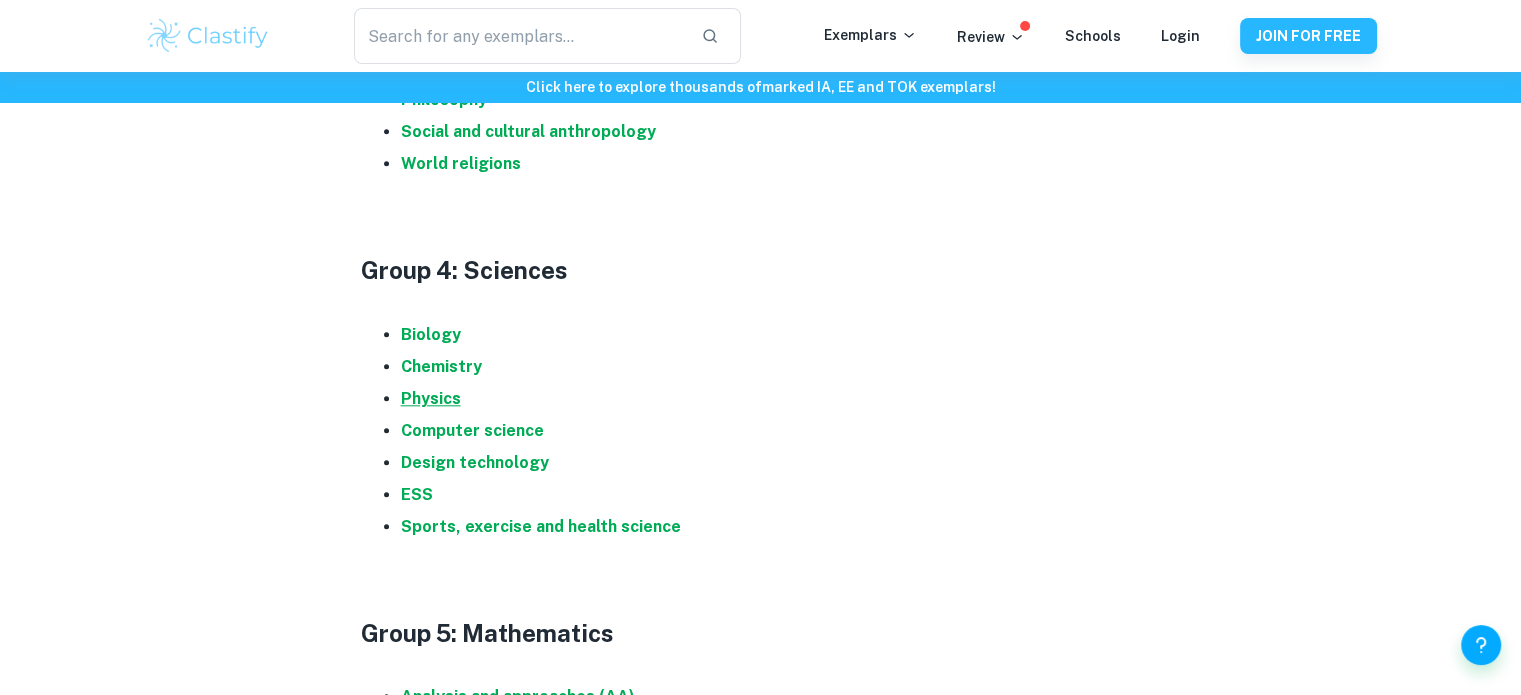 click on "Physics" at bounding box center (431, 398) 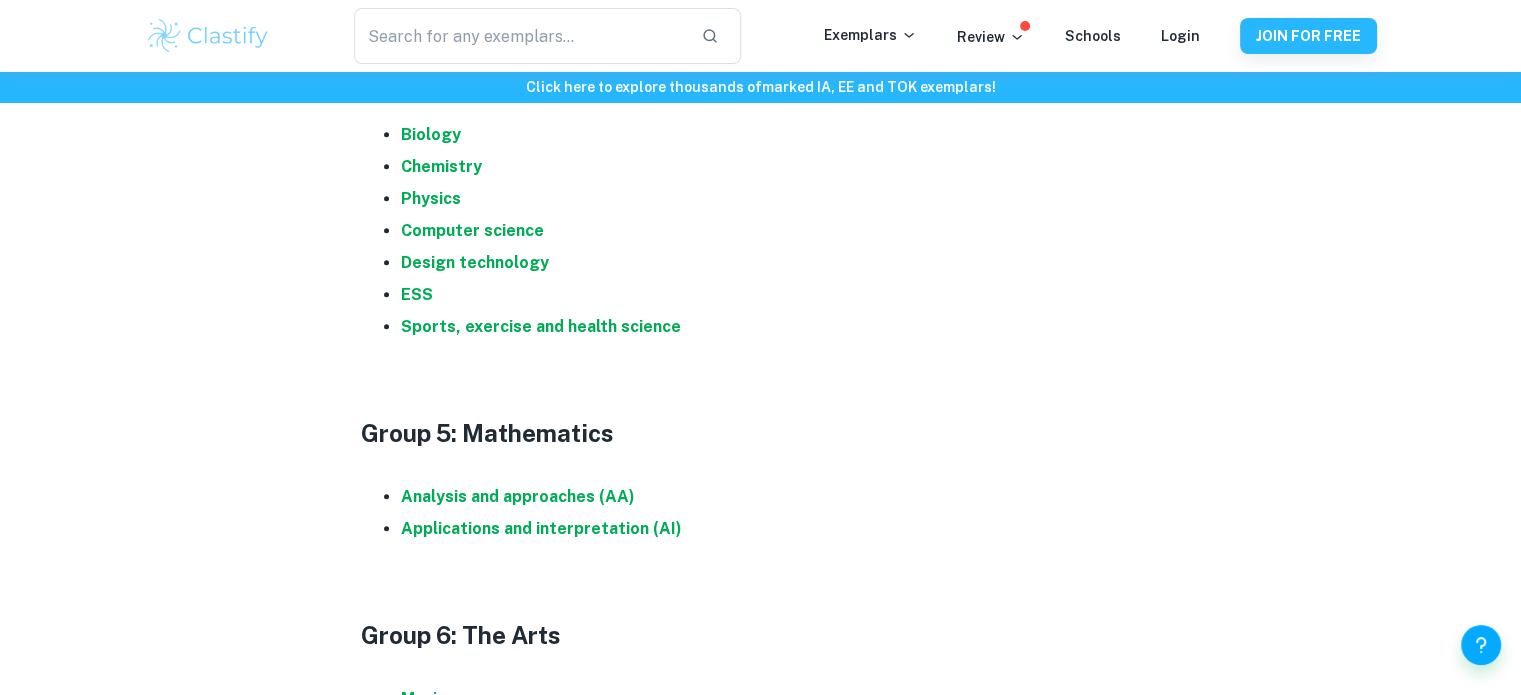 scroll, scrollTop: 2100, scrollLeft: 0, axis: vertical 